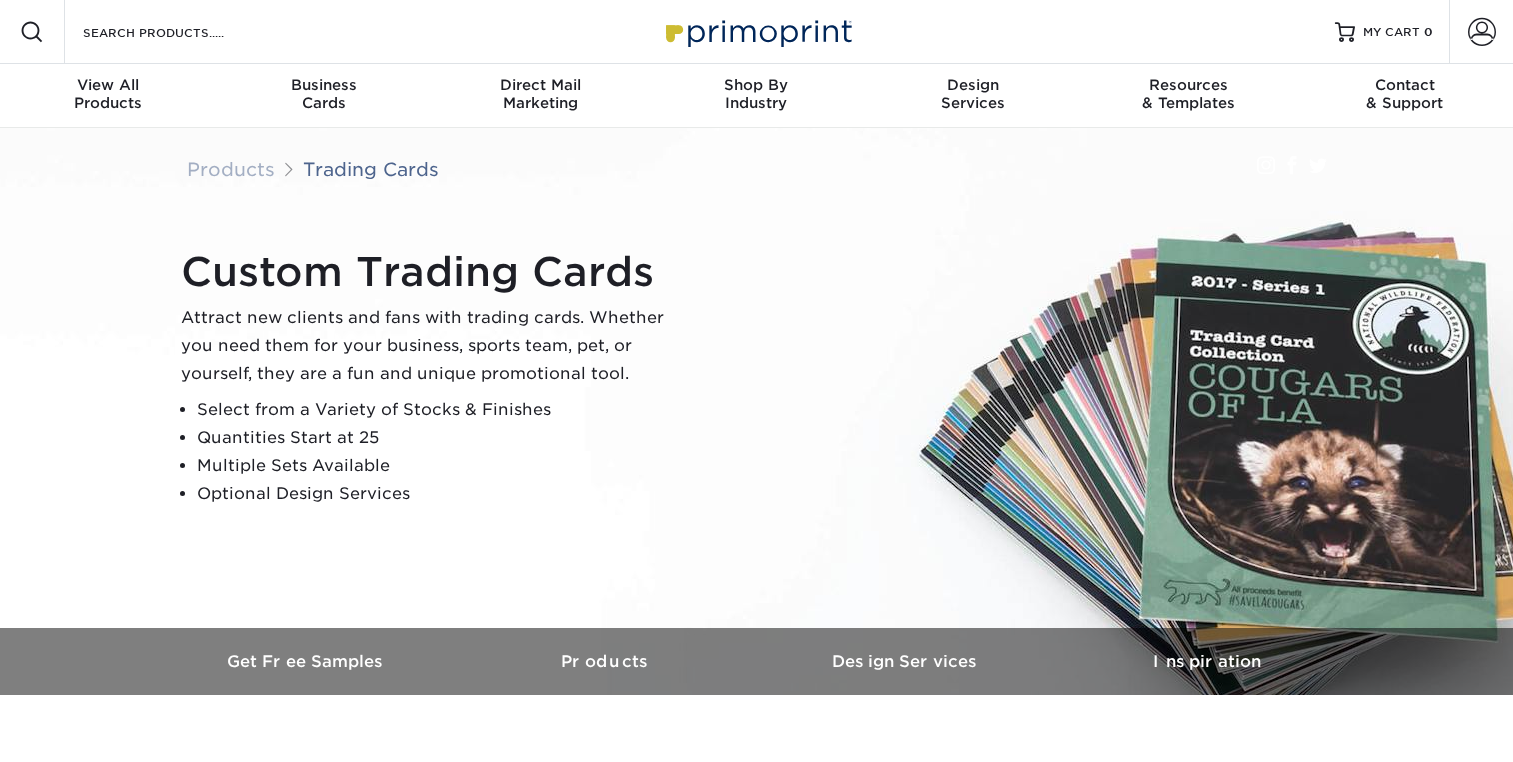 scroll, scrollTop: 0, scrollLeft: 0, axis: both 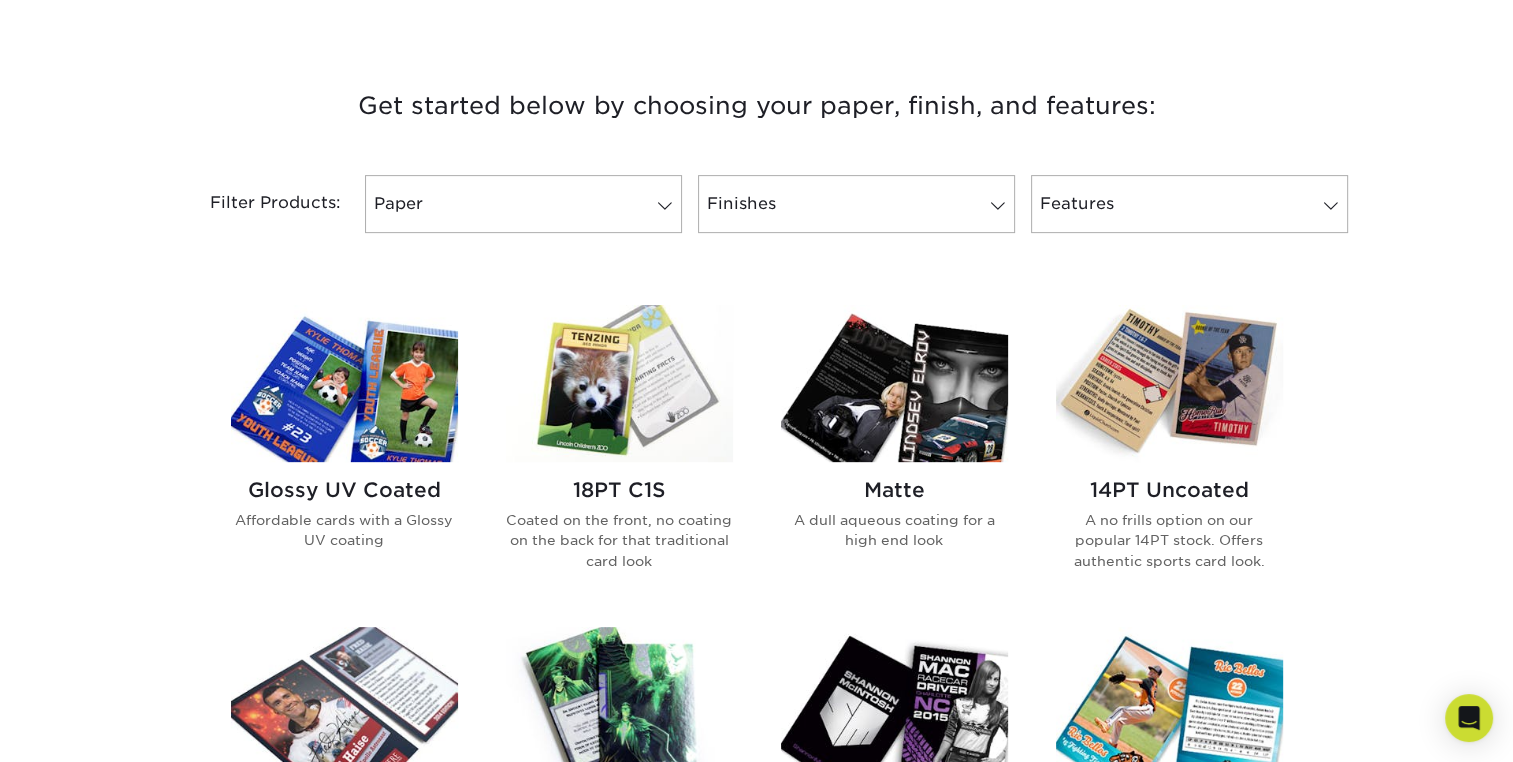 drag, startPoint x: 16, startPoint y: 355, endPoint x: 1433, endPoint y: 278, distance: 1419.0906 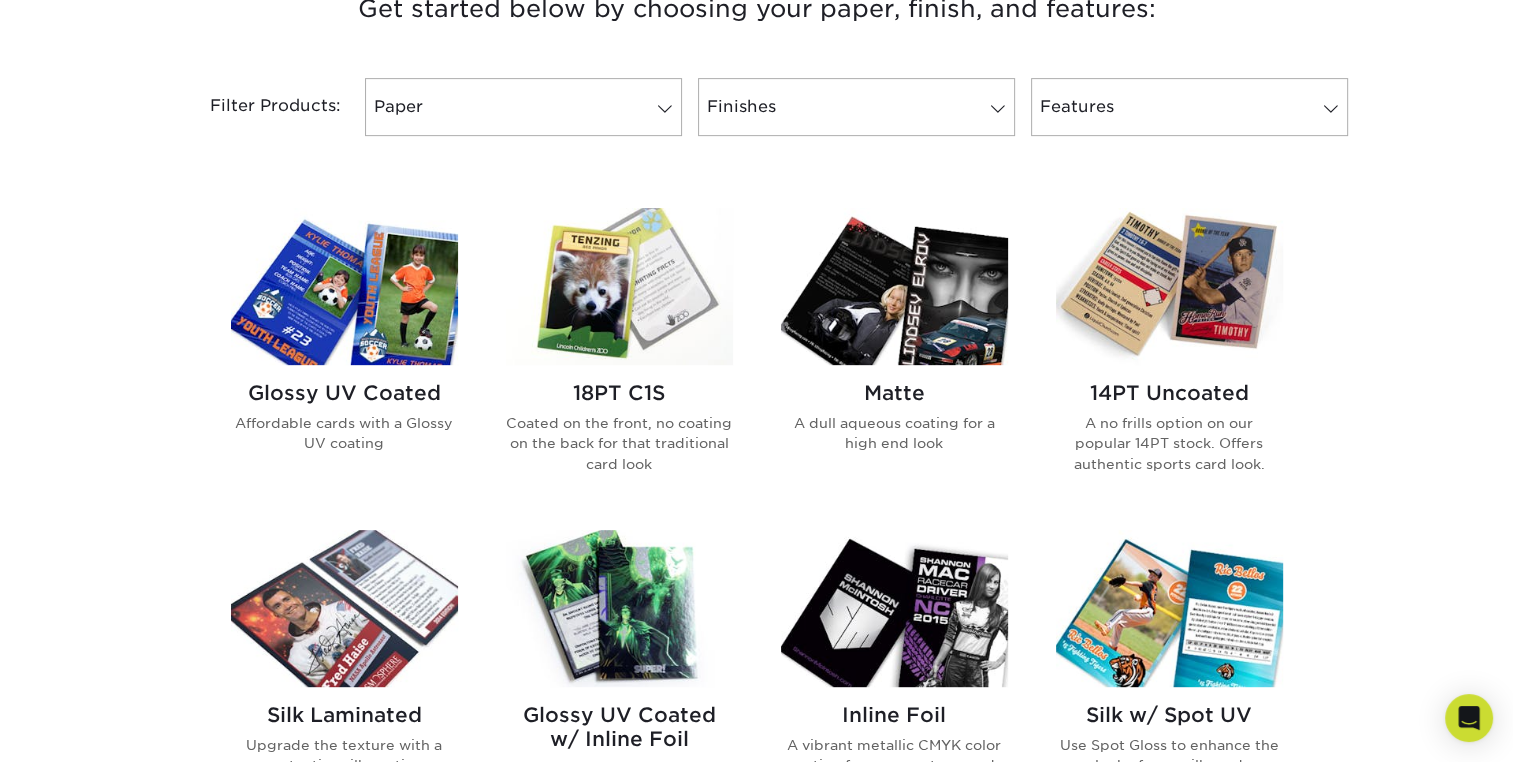 scroll, scrollTop: 802, scrollLeft: 0, axis: vertical 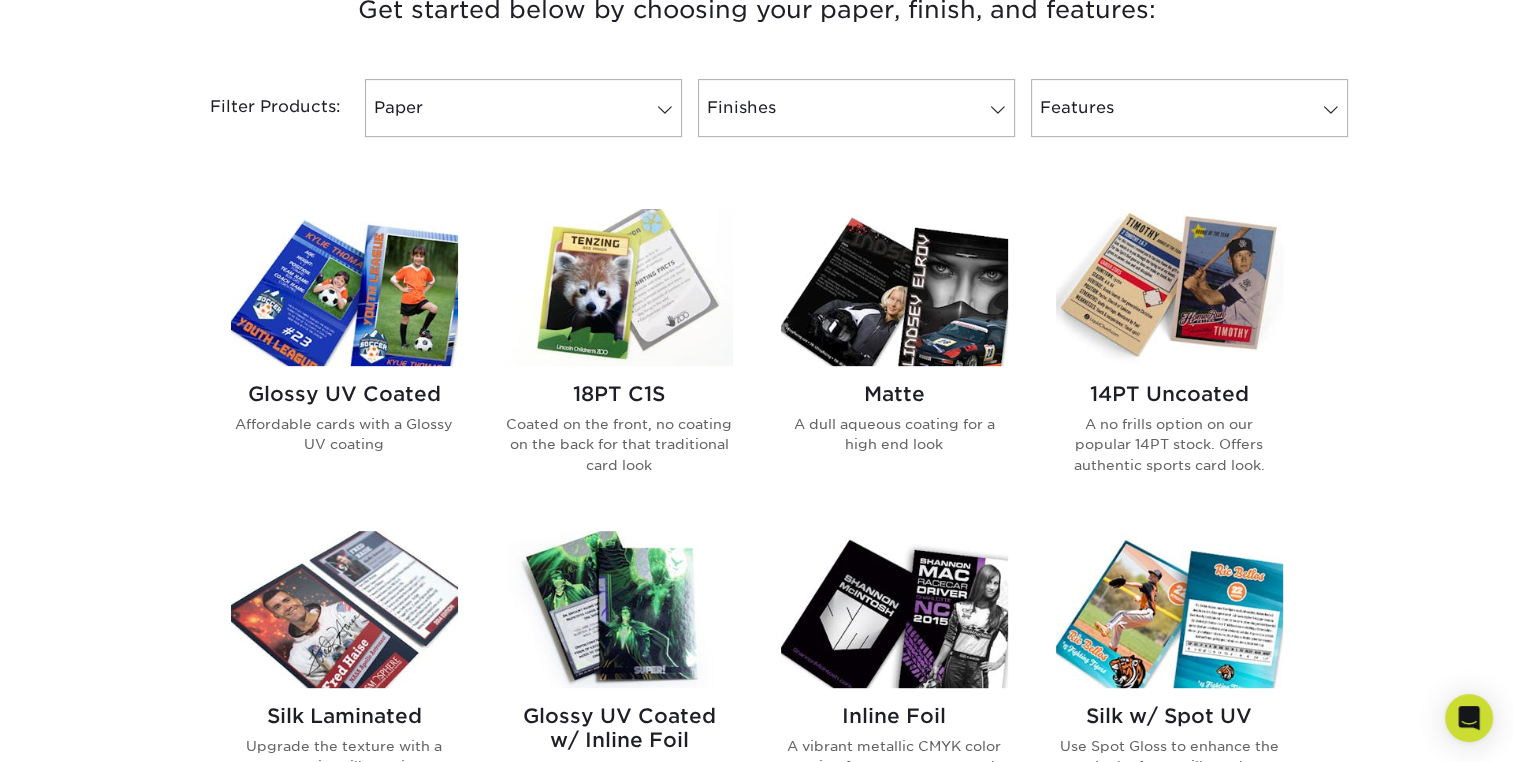 click at bounding box center [344, 287] 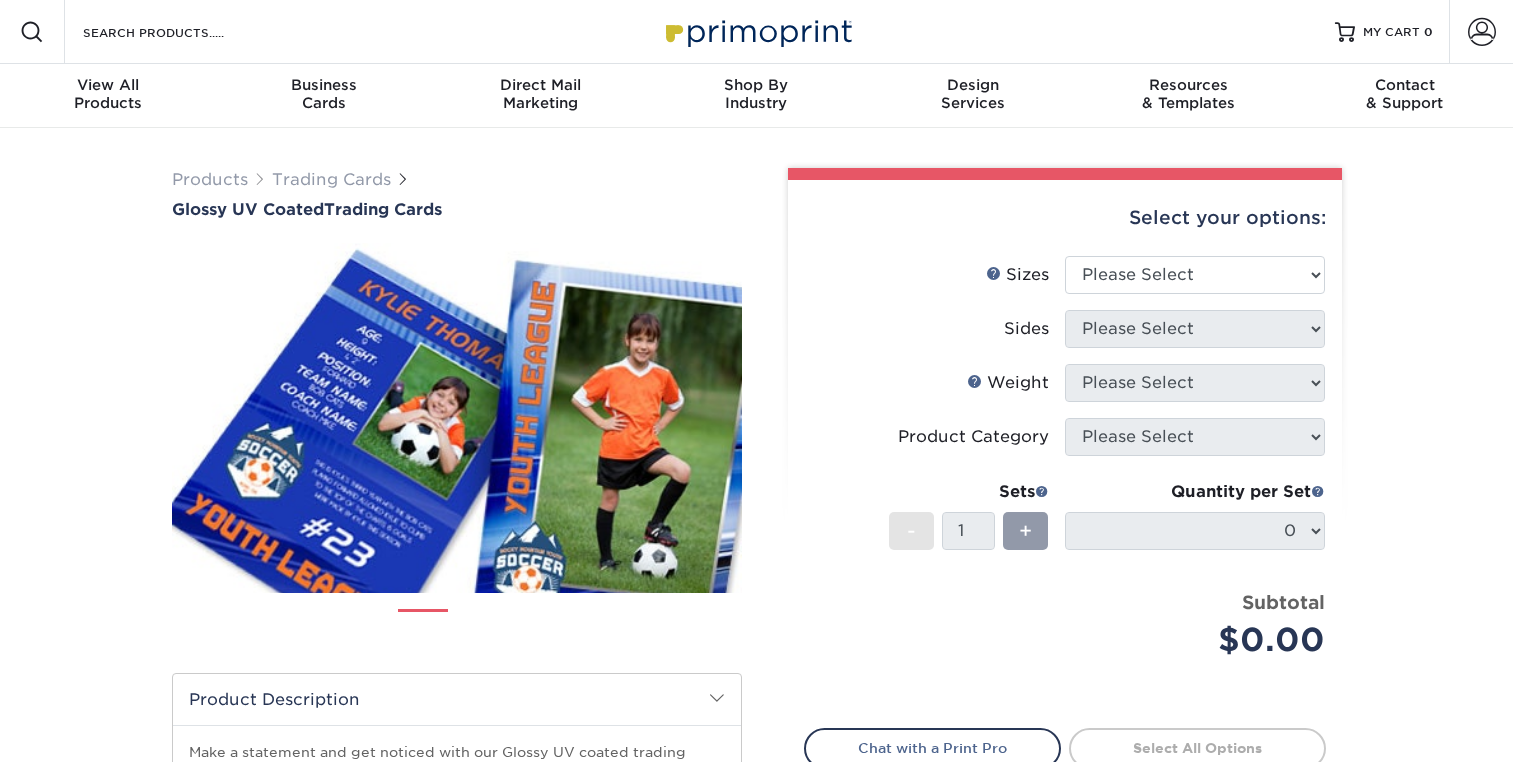 scroll, scrollTop: 0, scrollLeft: 0, axis: both 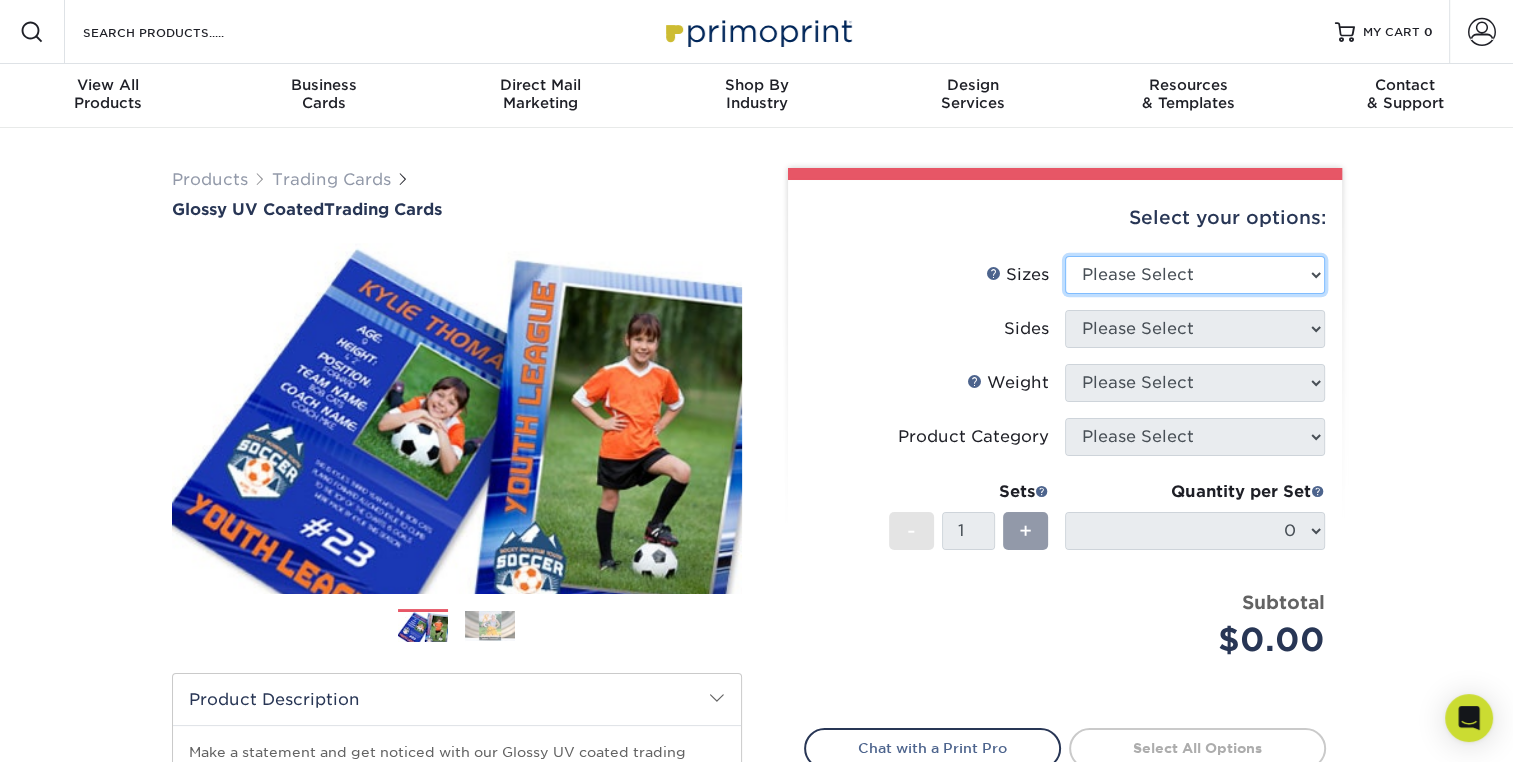click on "Please Select
2.5" x 3.5"" at bounding box center (1195, 275) 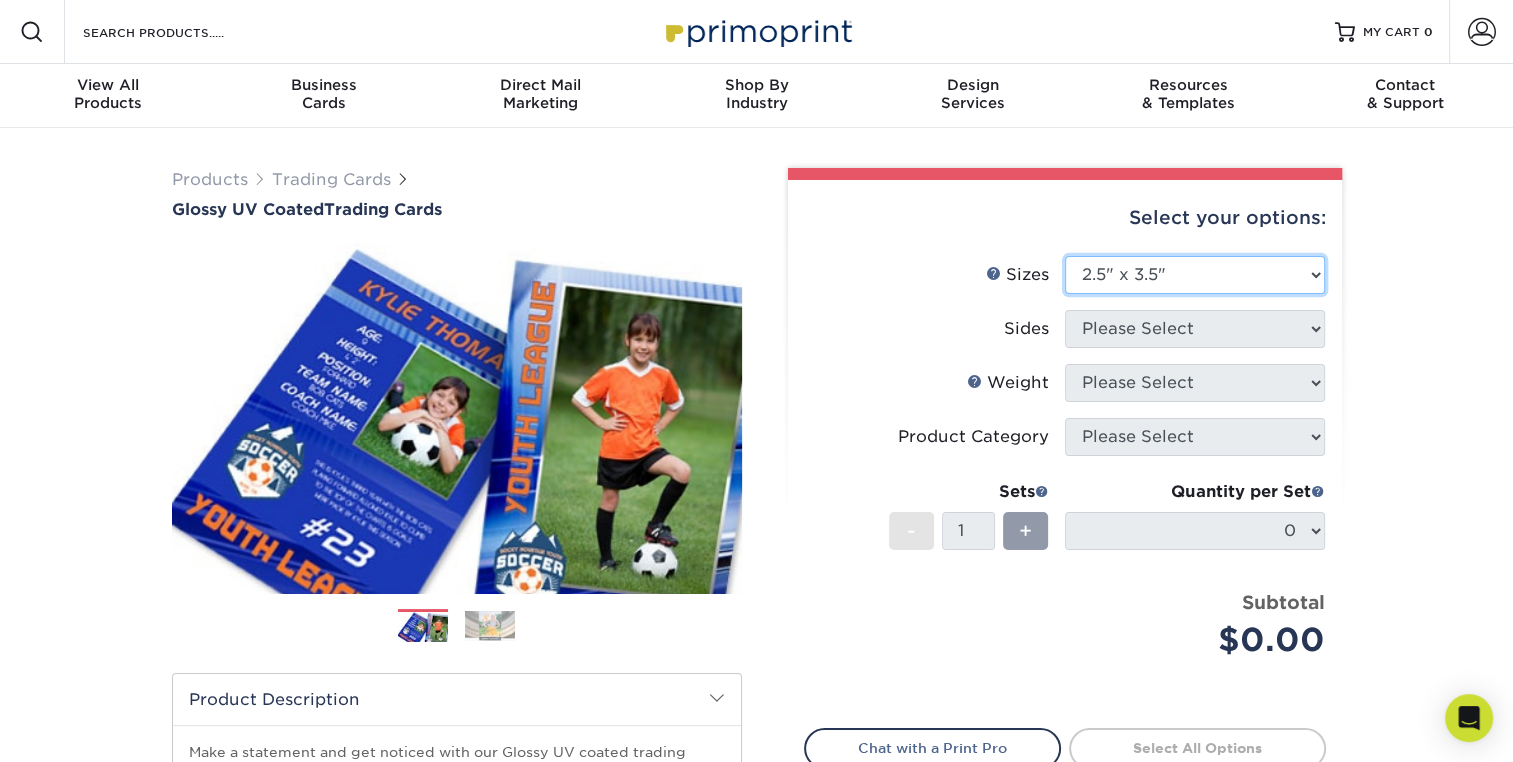 click on "Please Select
2.5" x 3.5"" at bounding box center [1195, 275] 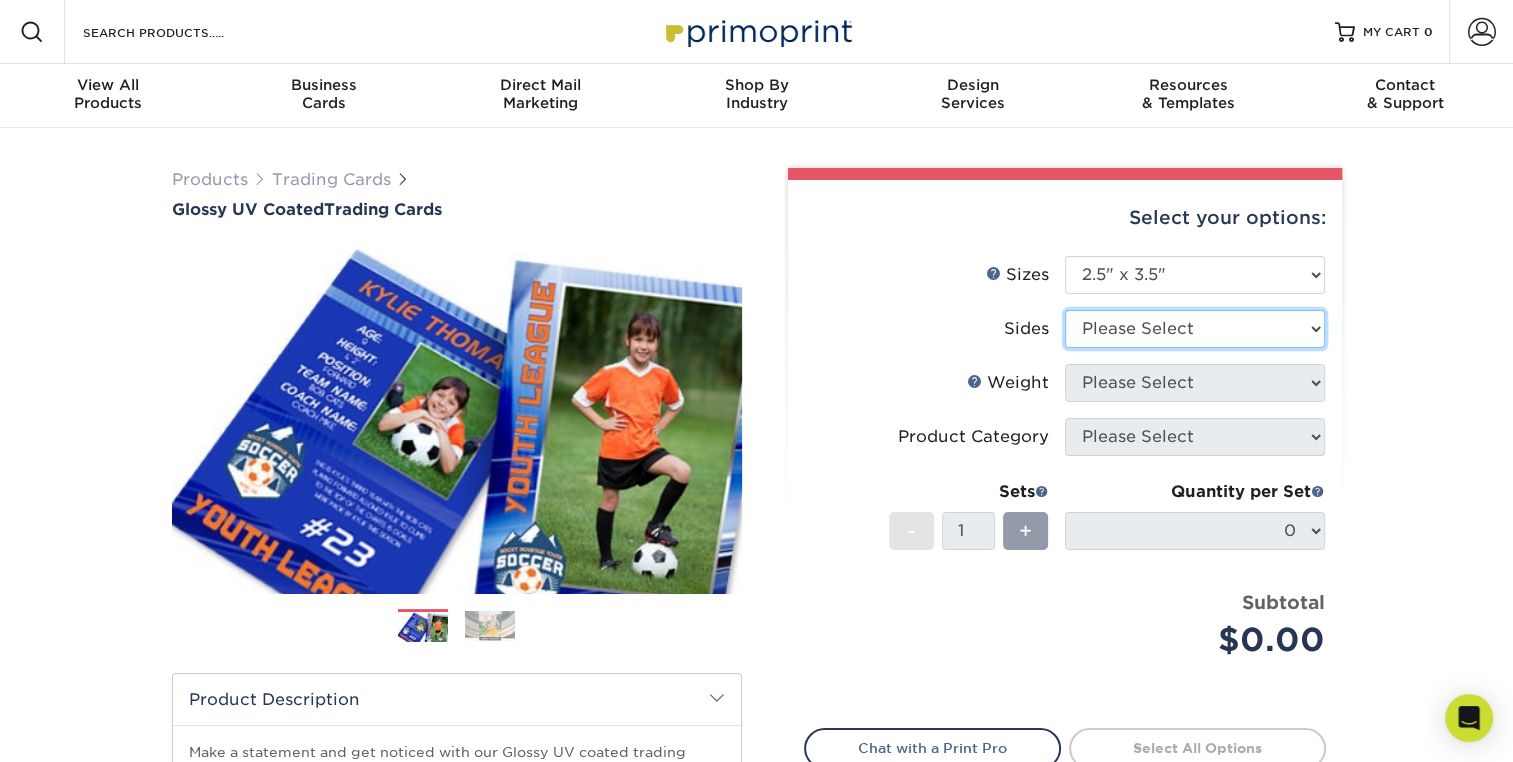 click on "Please Select Print Both Sides Print Front Only" at bounding box center (1195, 329) 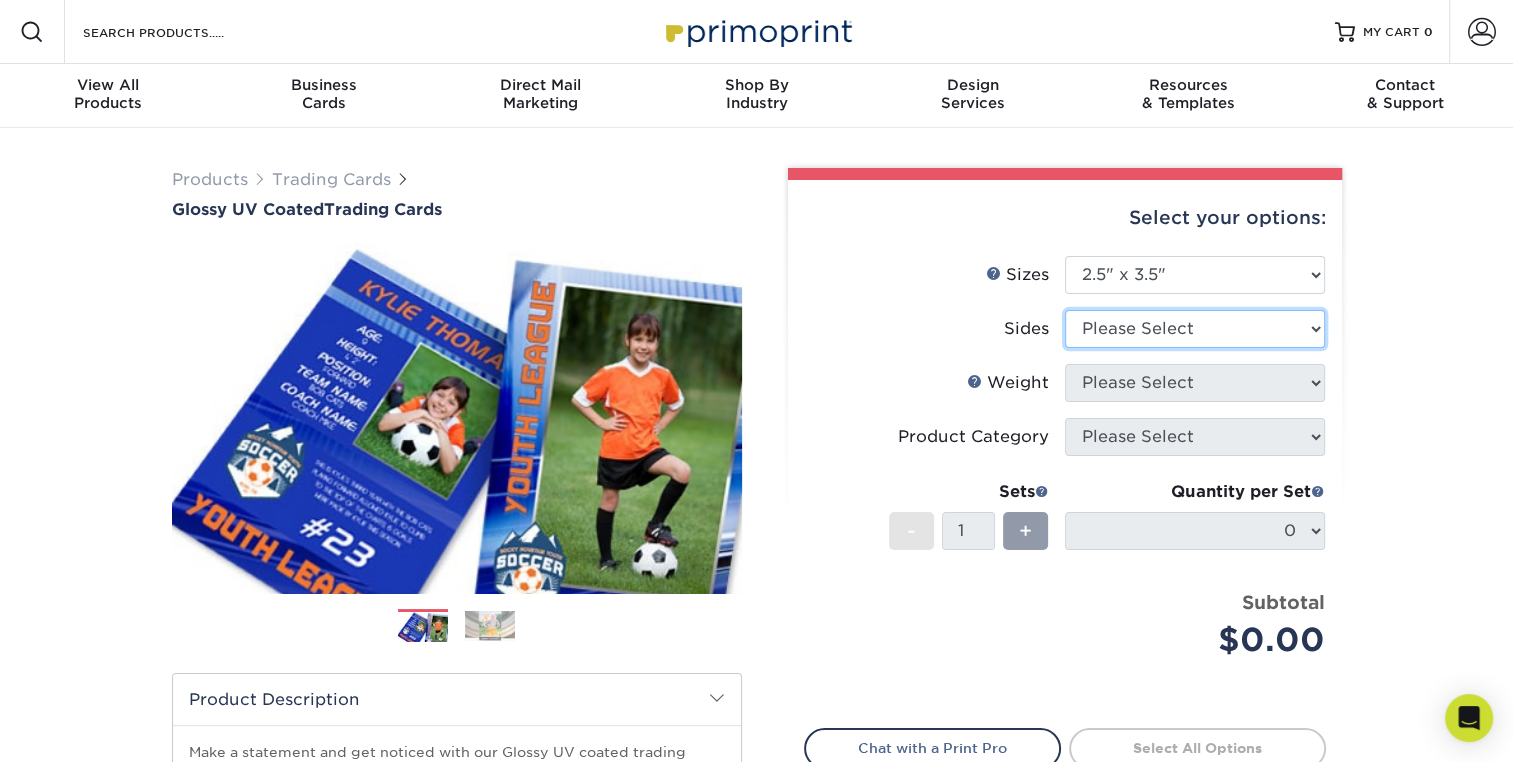 select on "13abbda7-1d64-4f25-8bb2-c179b224825d" 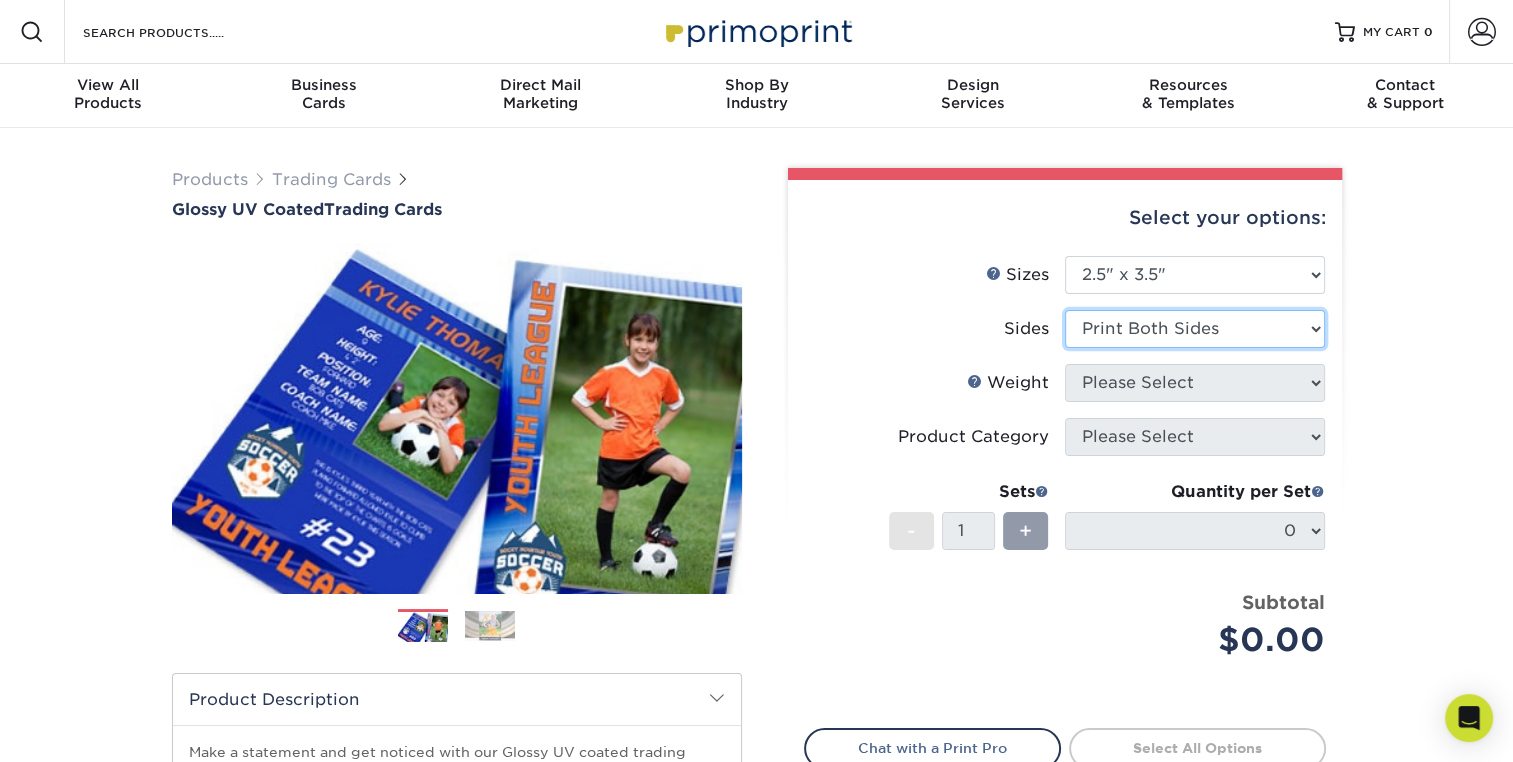 click on "Please Select Print Both Sides Print Front Only" at bounding box center [1195, 329] 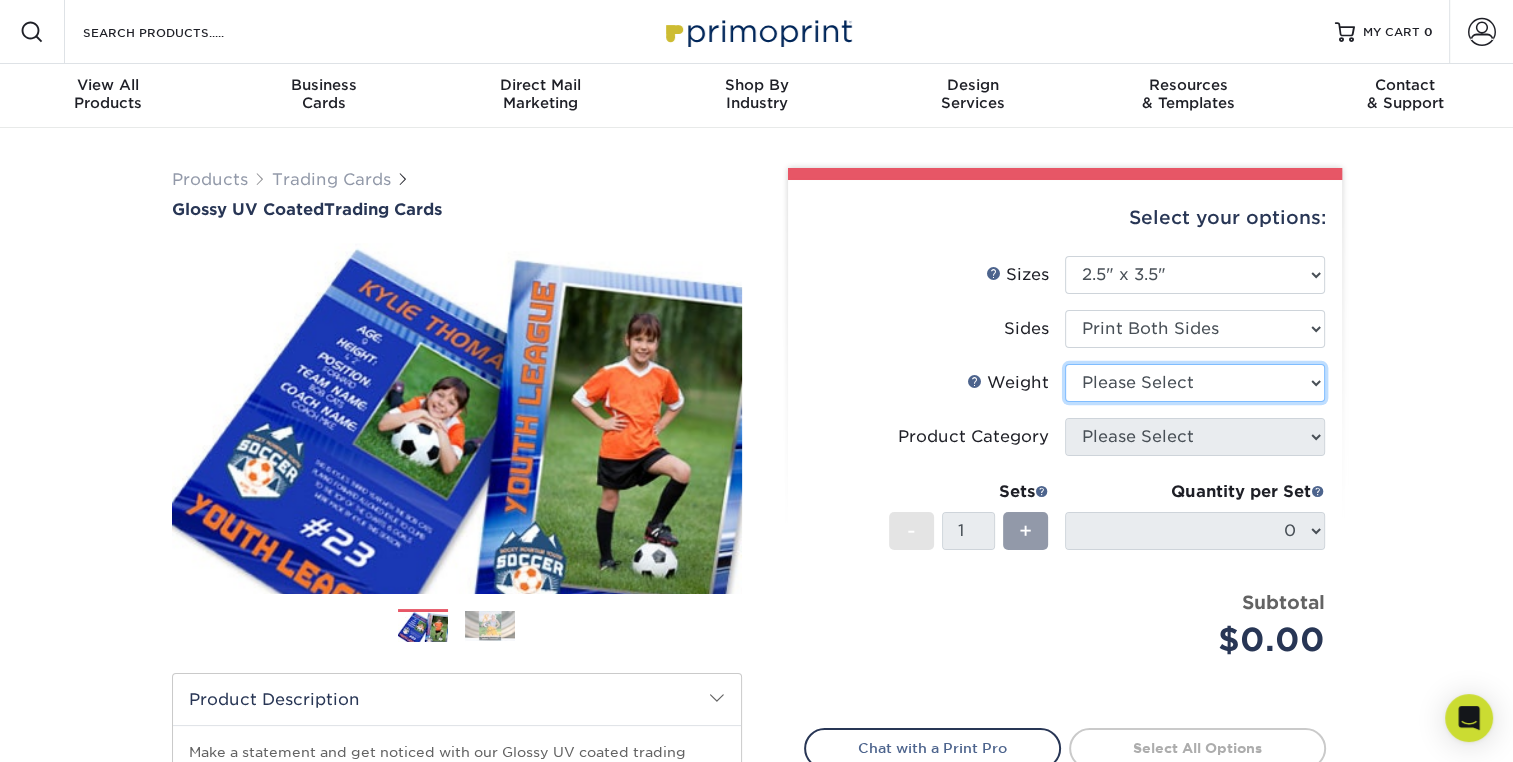 click on "Please Select 16PT 14PT 18PT C1S" at bounding box center [1195, 383] 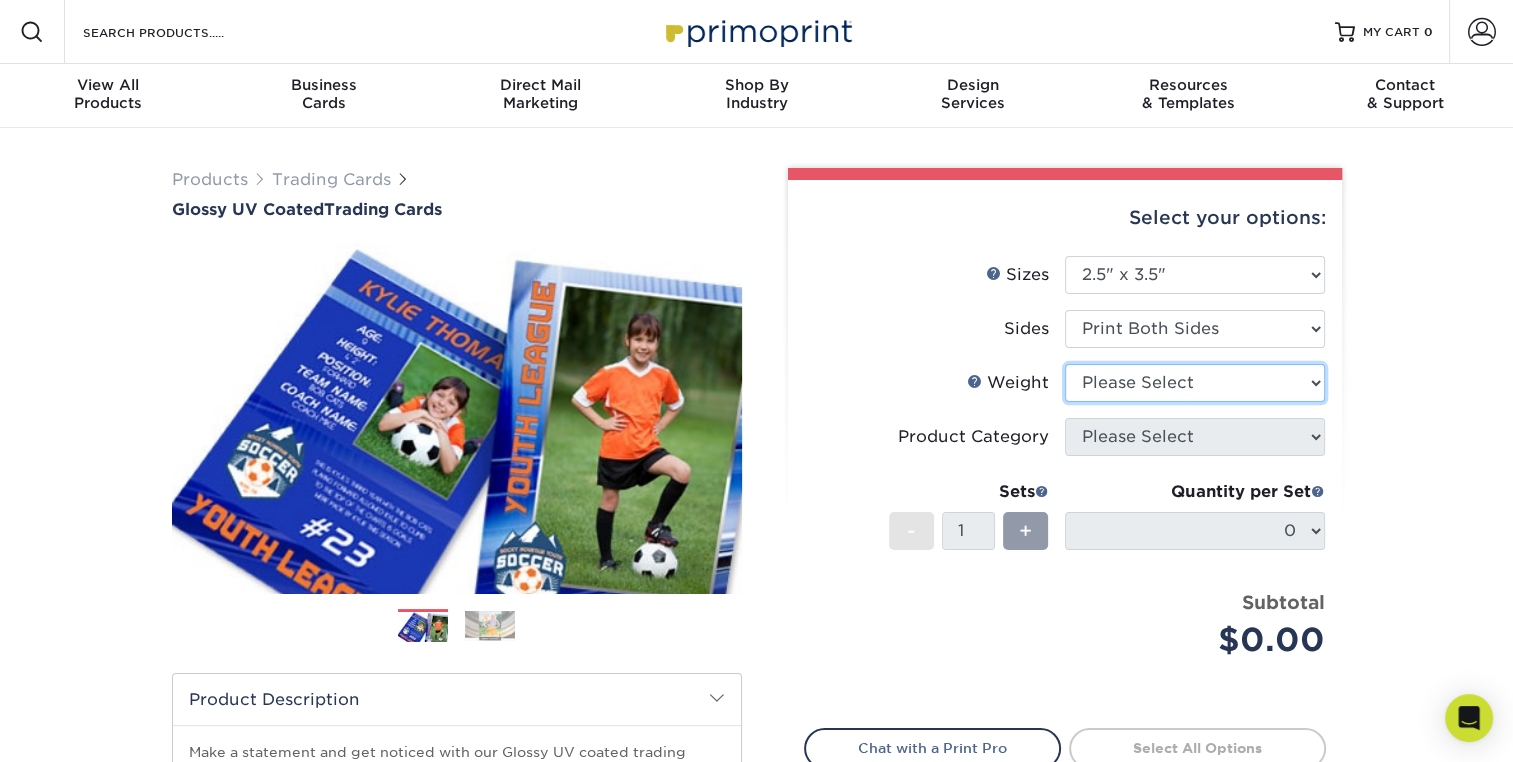 select on "16PT" 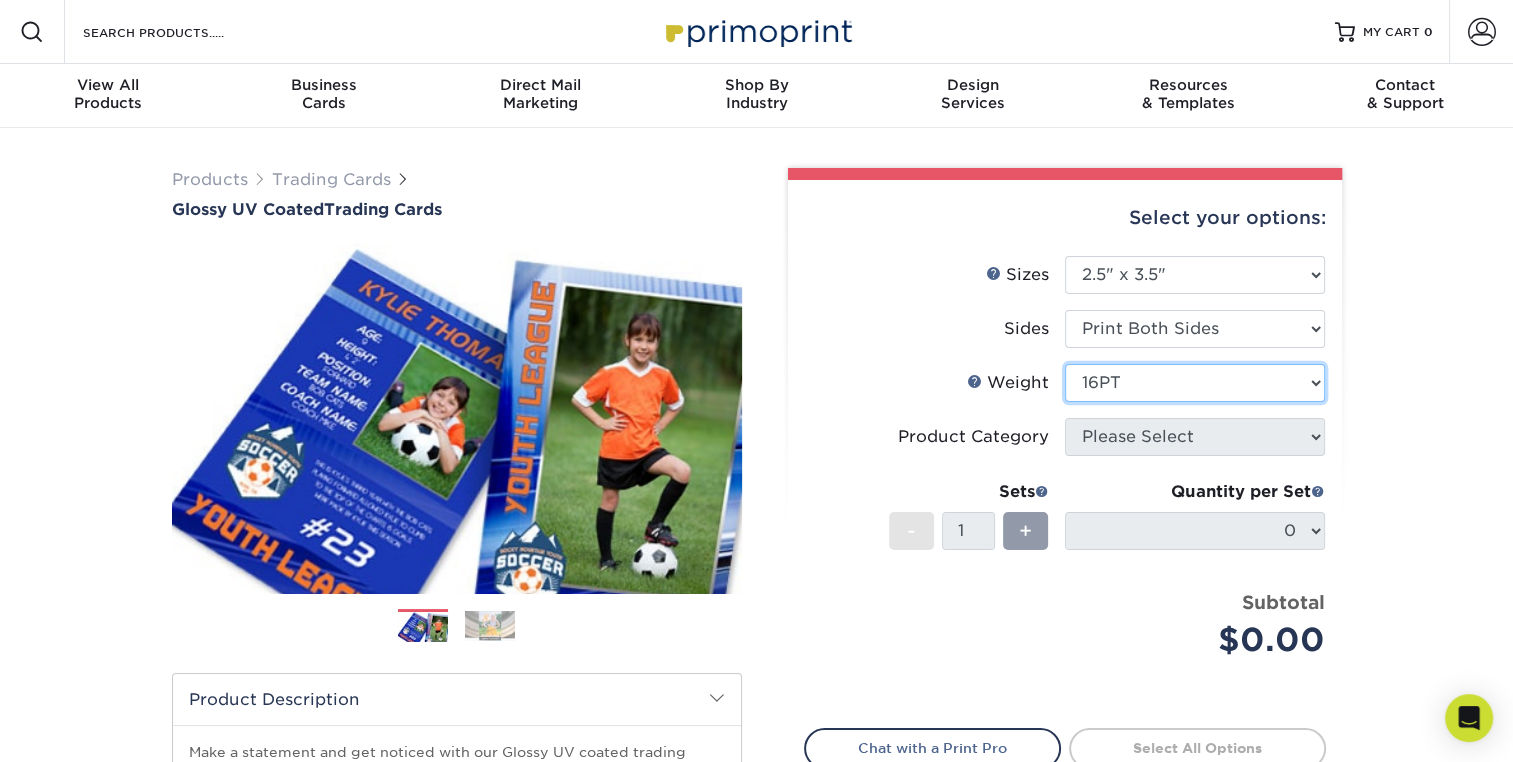 click on "Please Select 16PT 14PT 18PT C1S" at bounding box center (1195, 383) 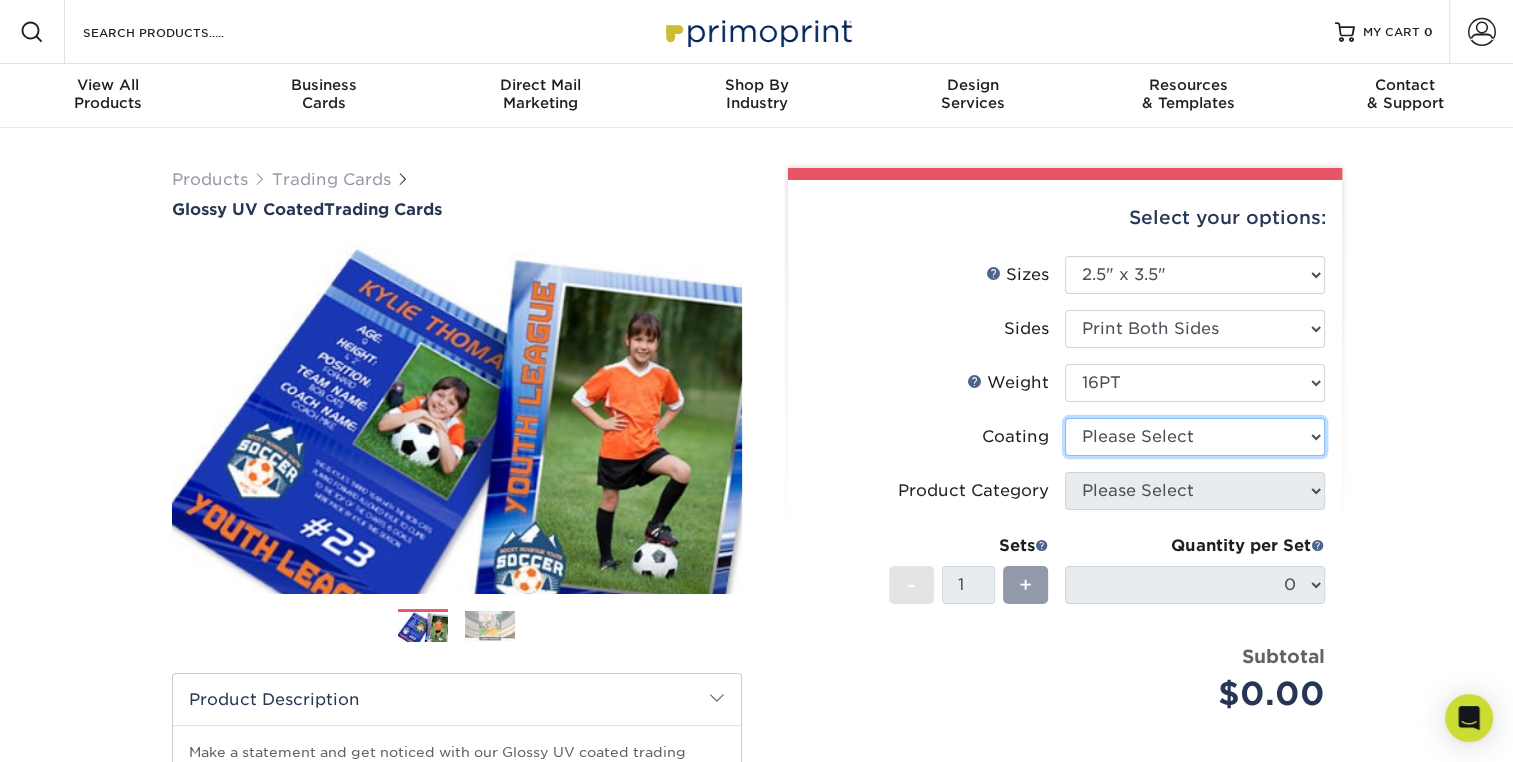 click at bounding box center [1195, 437] 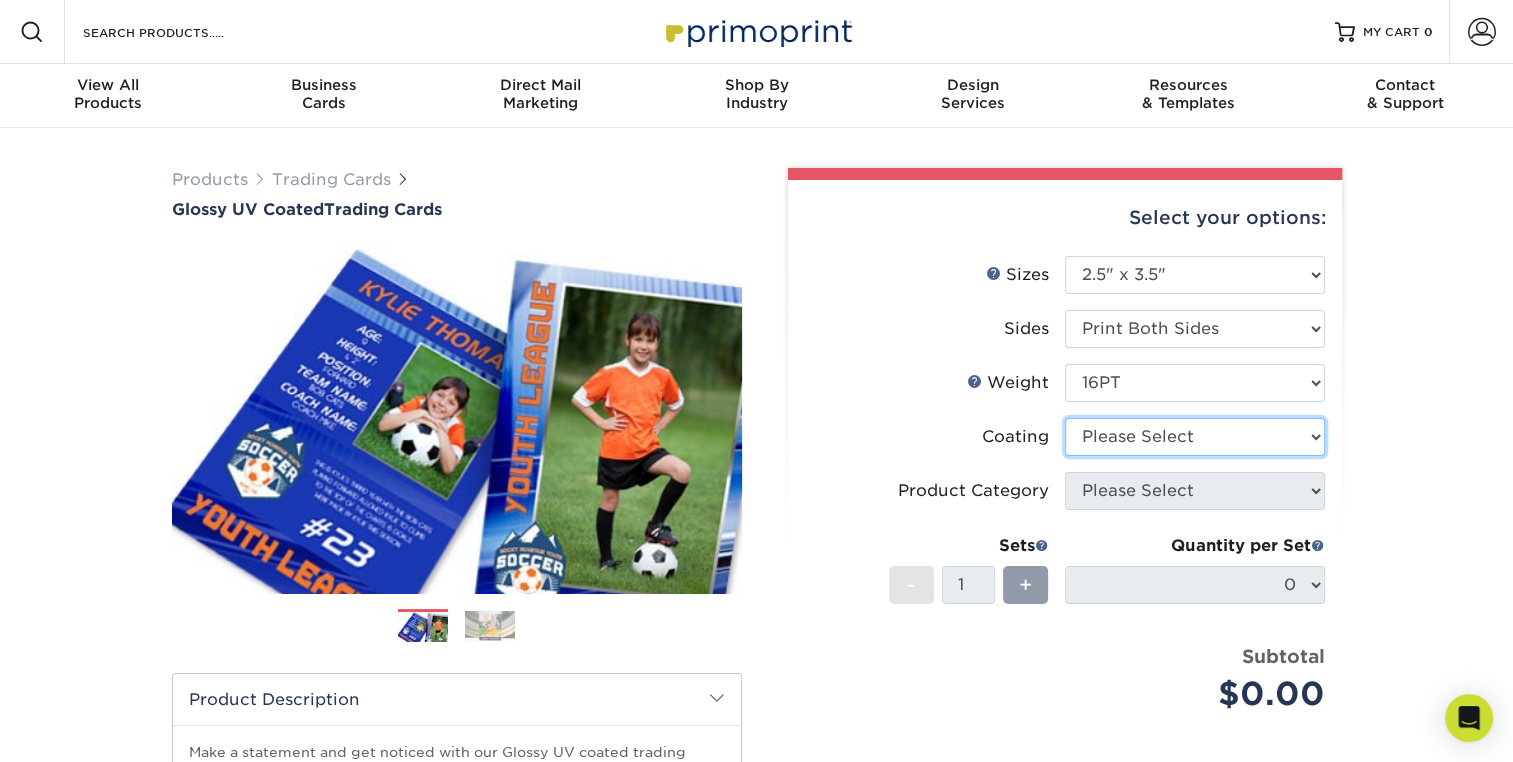 select on "1e8116af-acfc-44b1-83dc-8181aa338834" 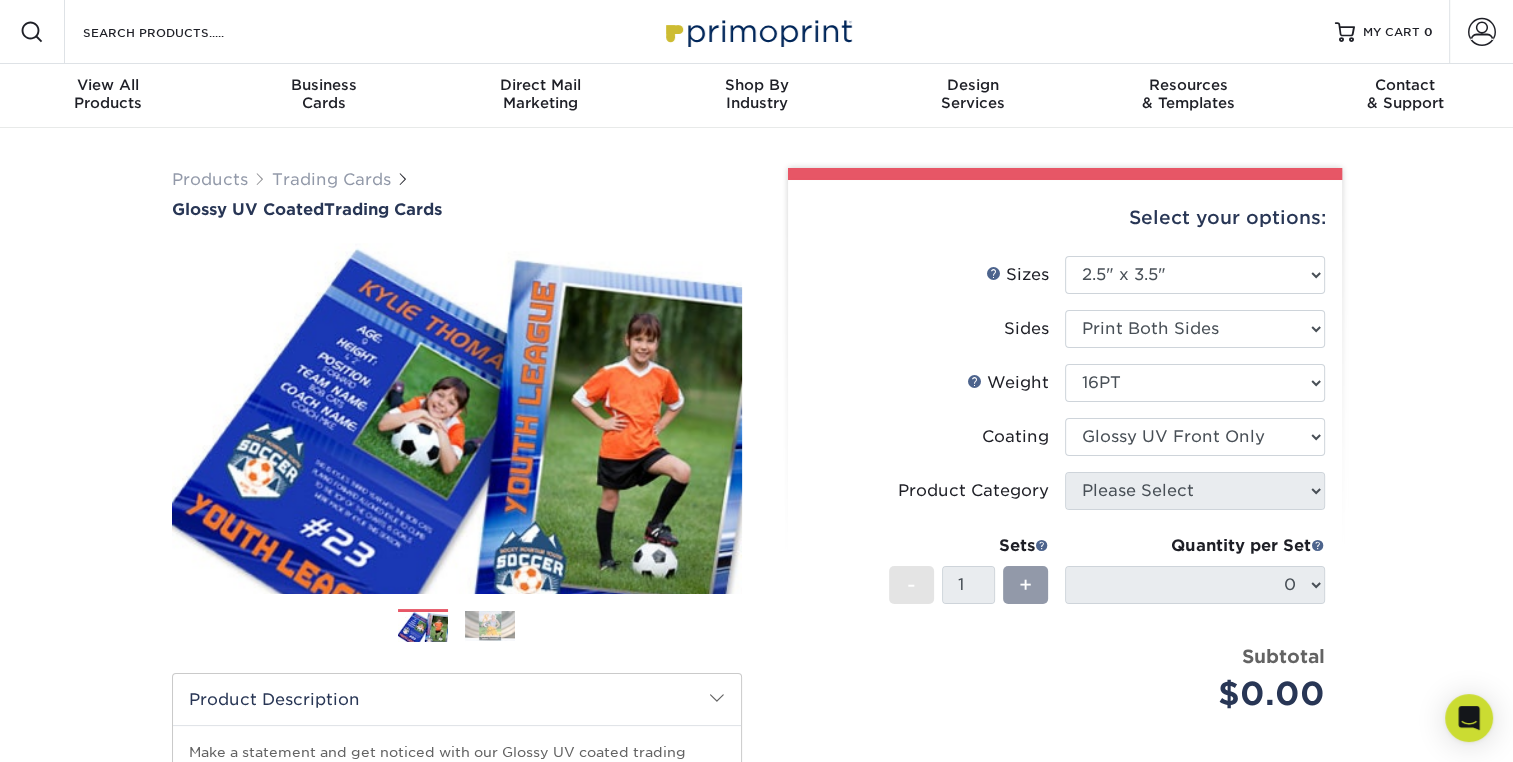 click at bounding box center [1195, 437] 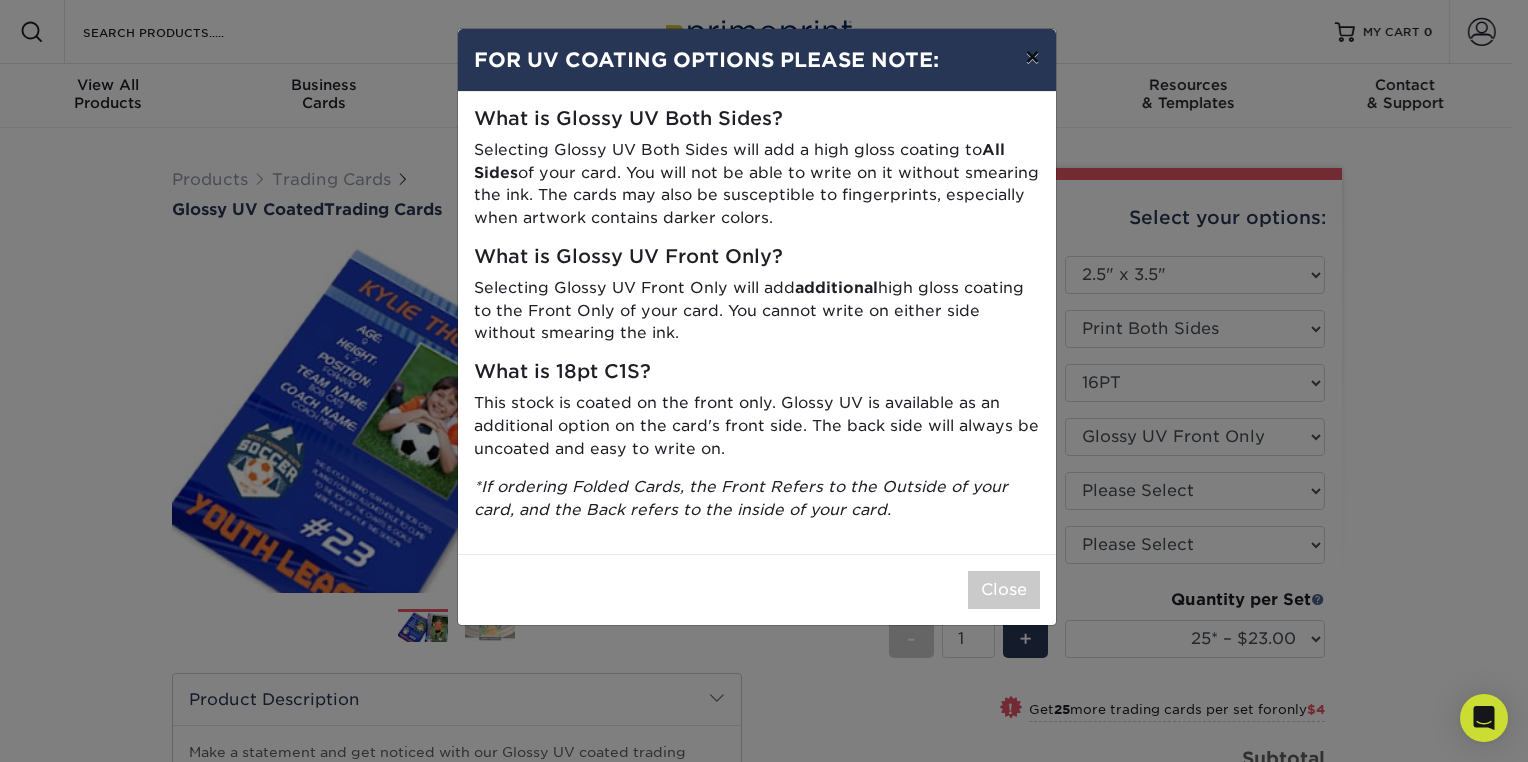 click on "×" at bounding box center [1032, 57] 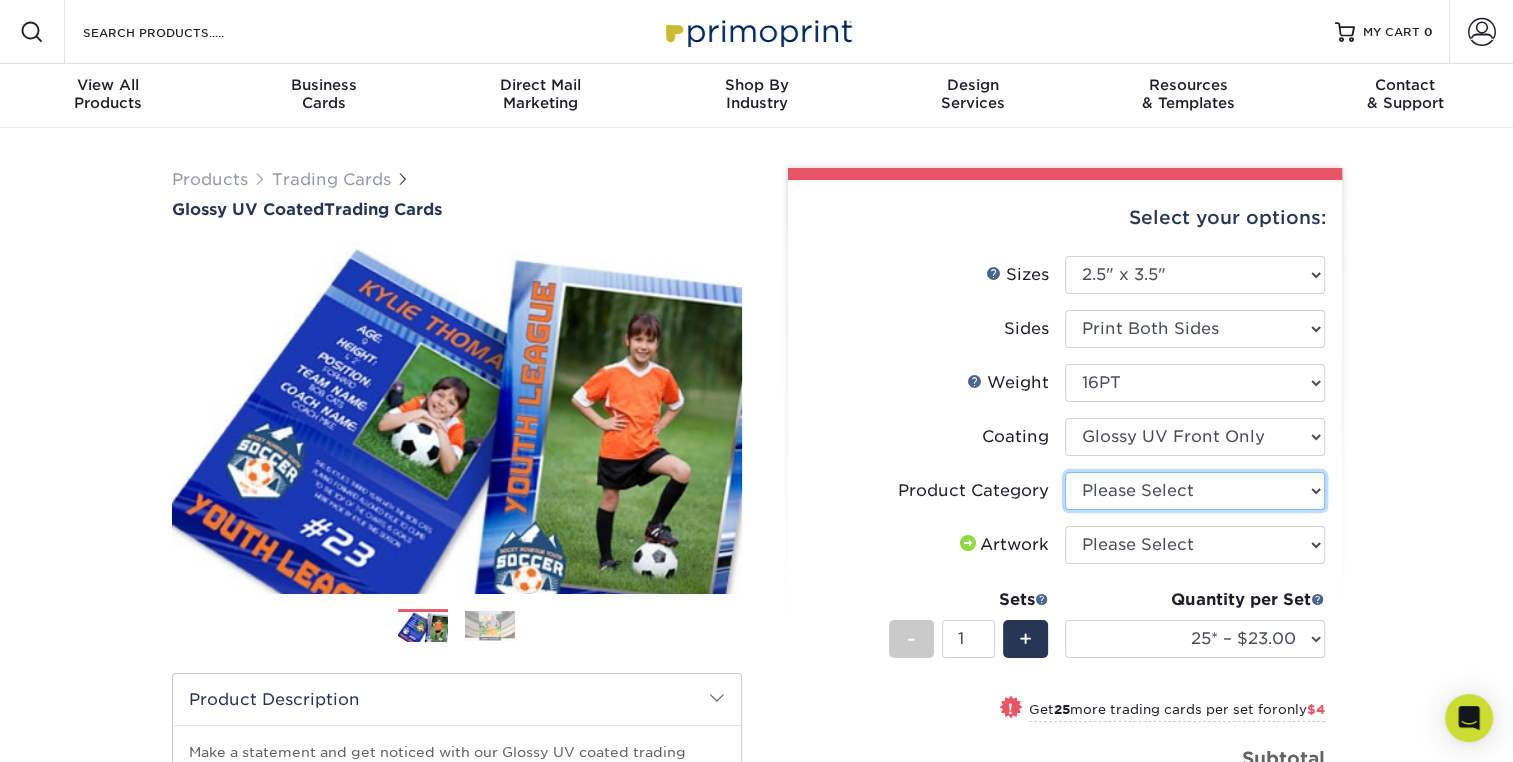 click on "Please Select Trading Cards" at bounding box center [1195, 491] 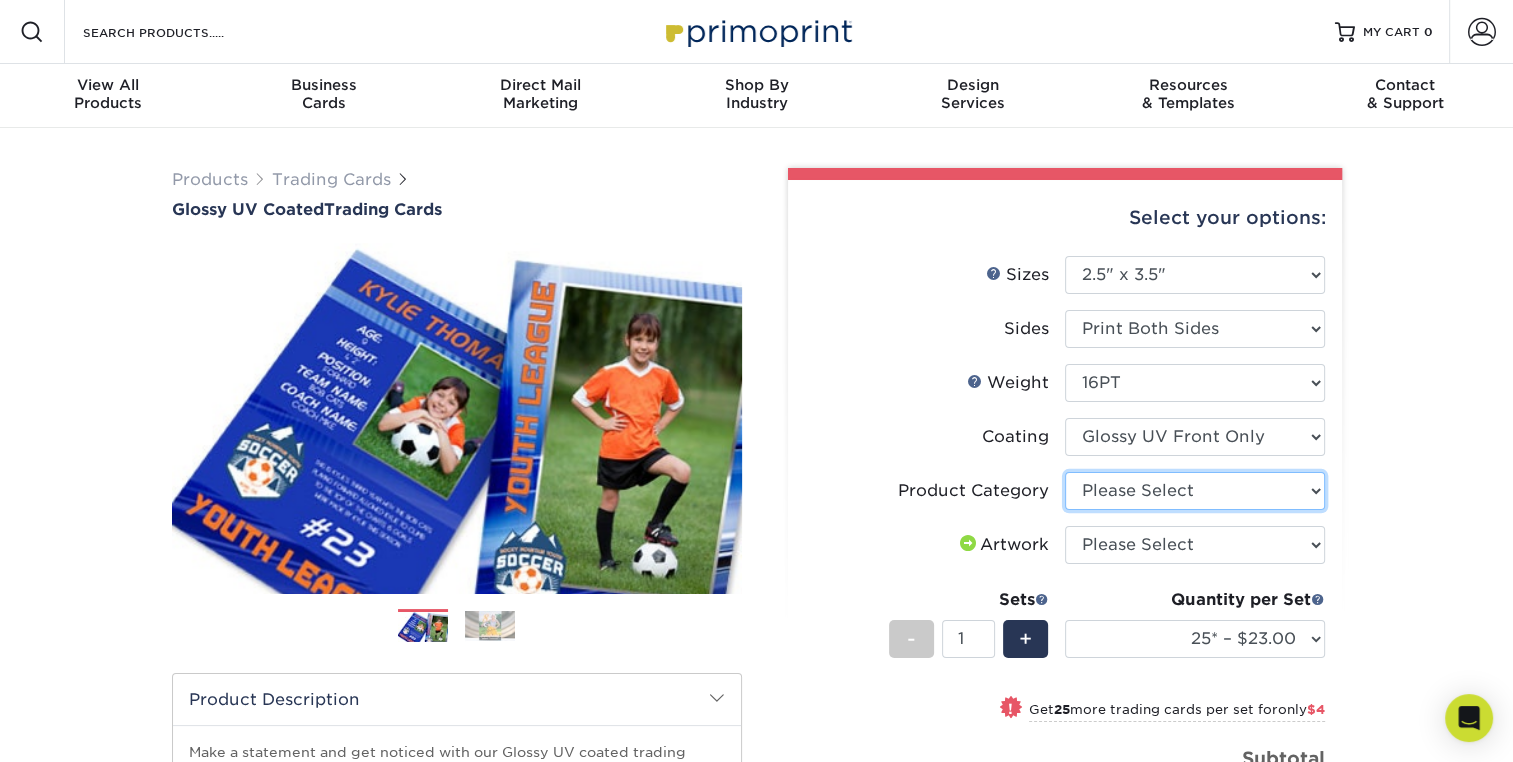 select on "c2f9bce9-36c2-409d-b101-c29d9d031e18" 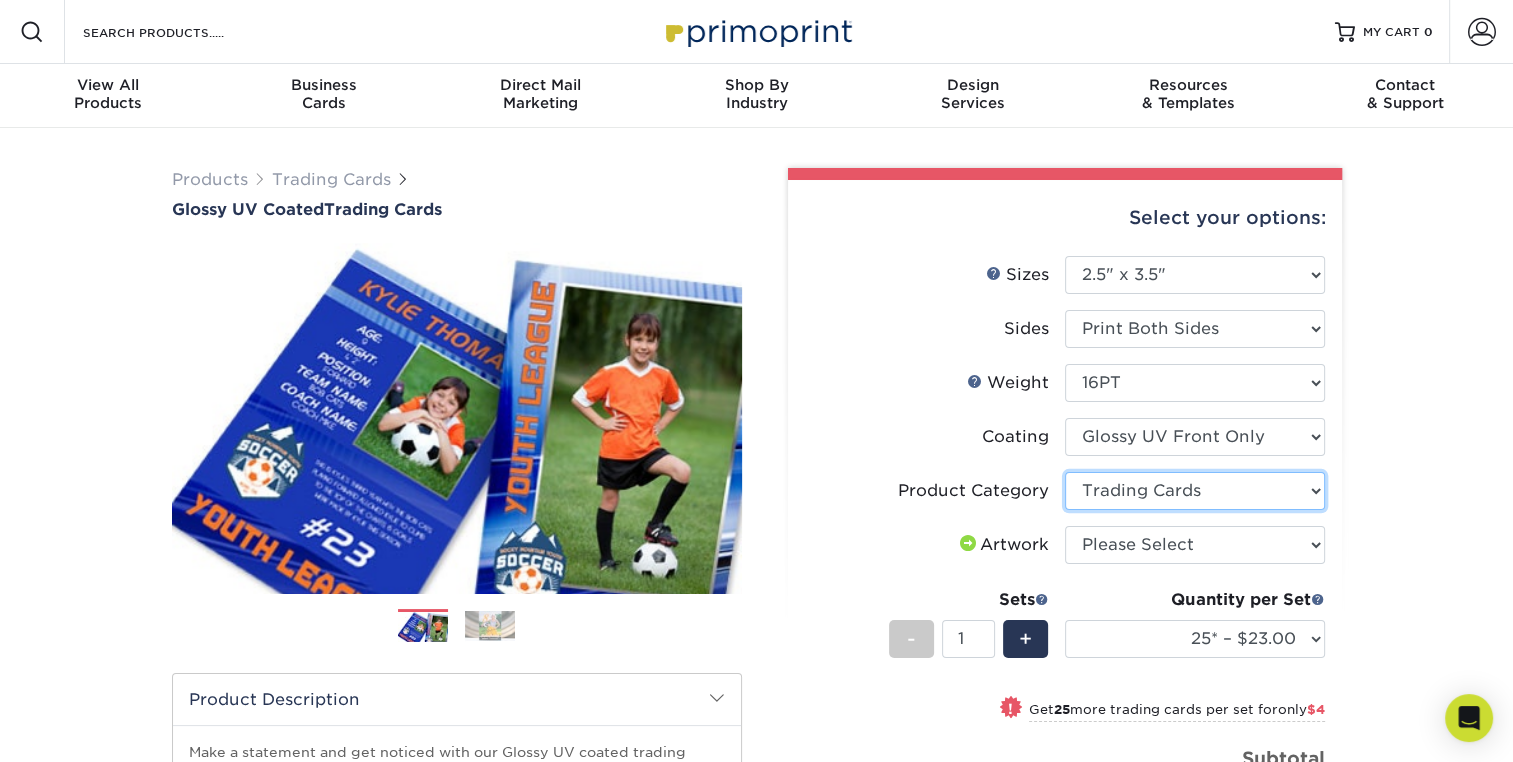 click on "Please Select Trading Cards" at bounding box center [1195, 491] 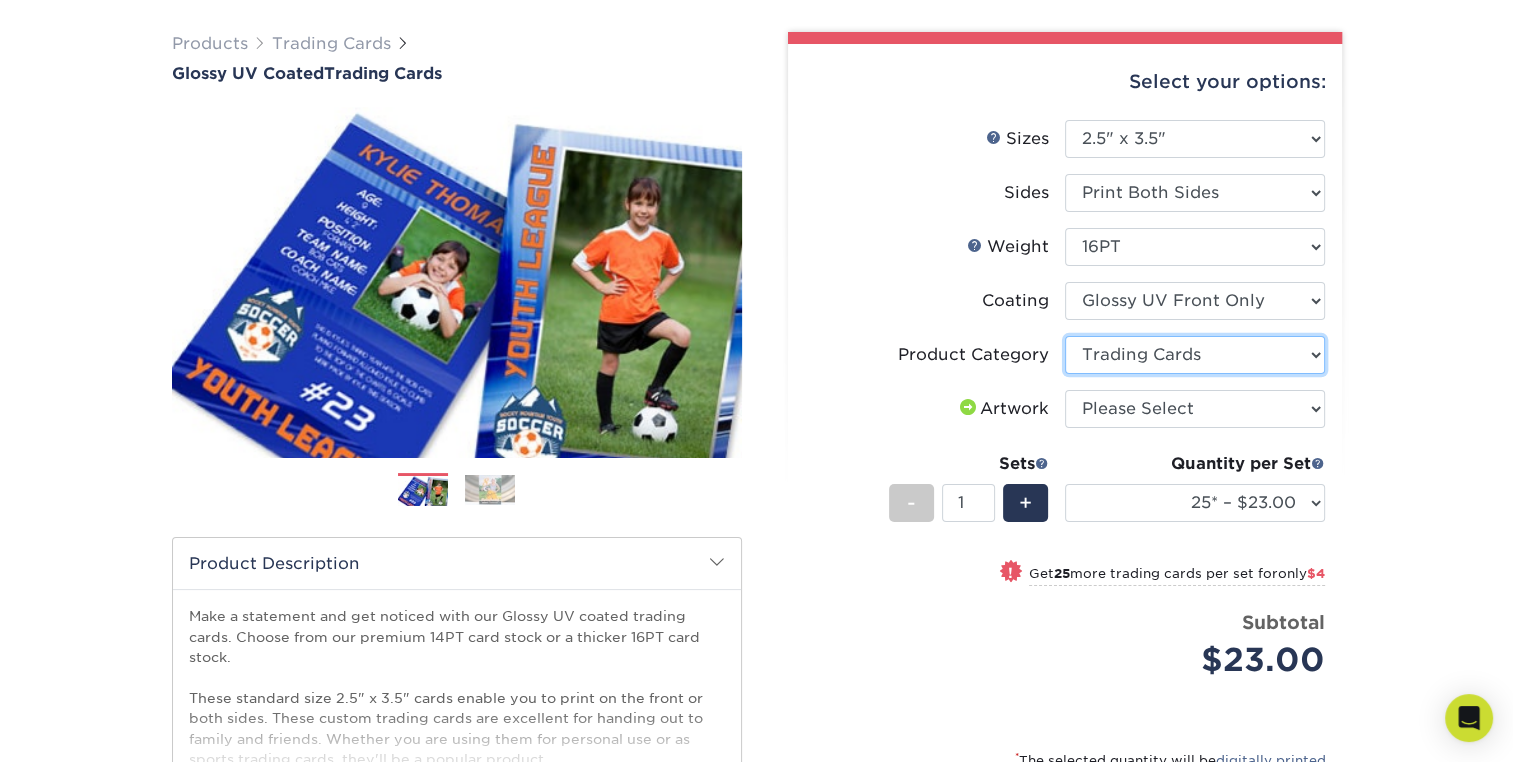 scroll, scrollTop: 144, scrollLeft: 0, axis: vertical 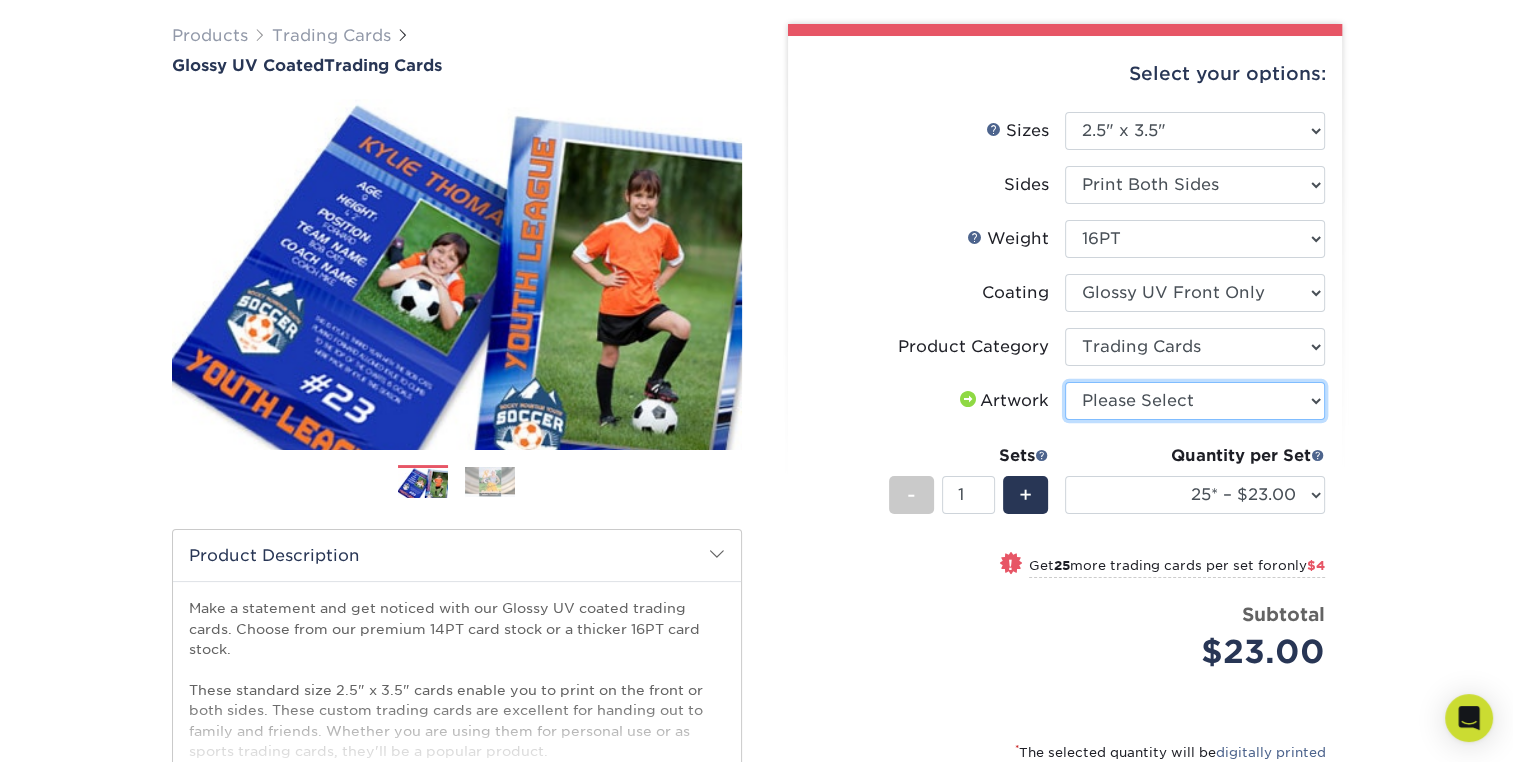 click on "Please Select I will upload files I need a design - $100" at bounding box center (1195, 401) 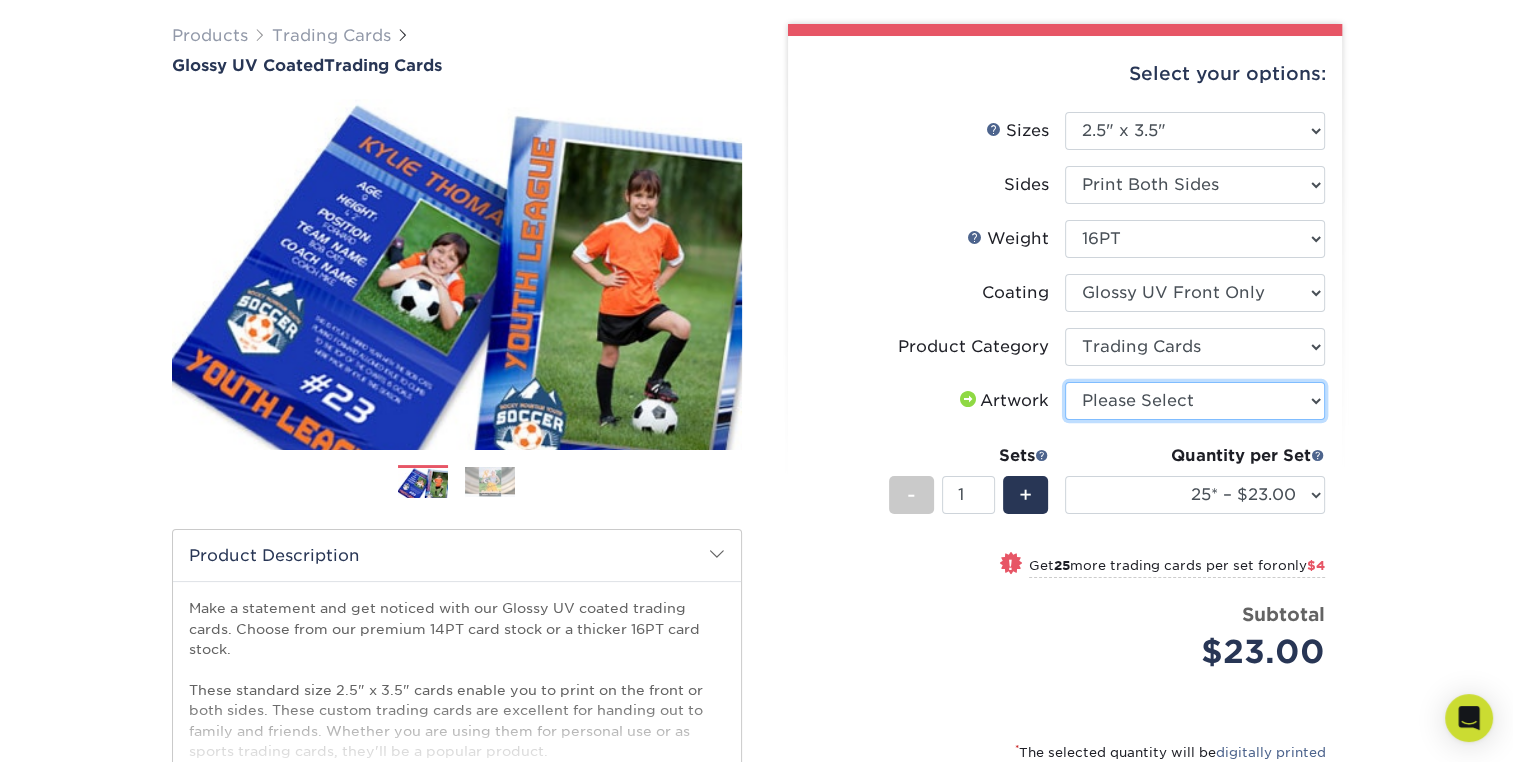 select on "upload" 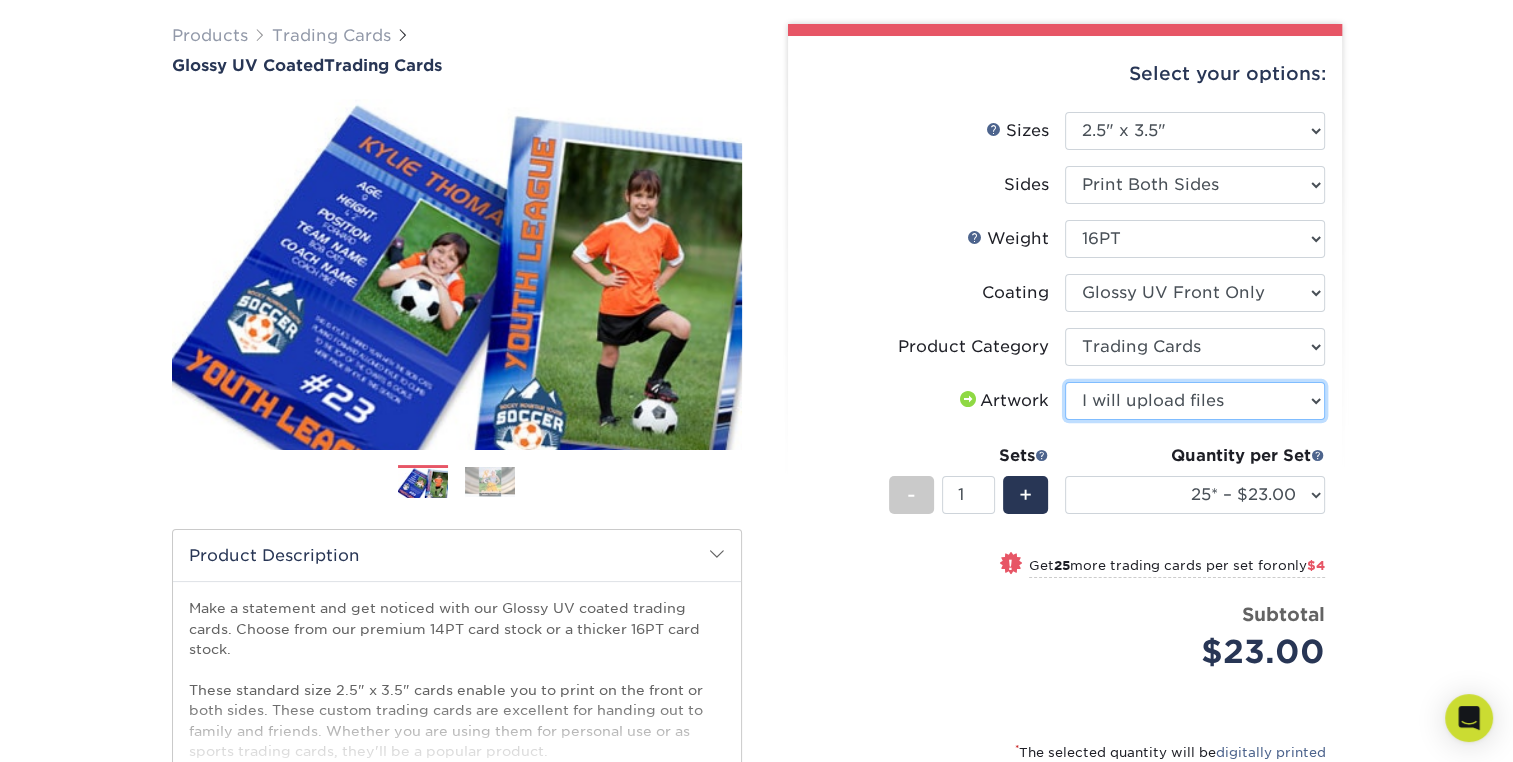 click on "Please Select I will upload files I need a design - $100" at bounding box center [1195, 401] 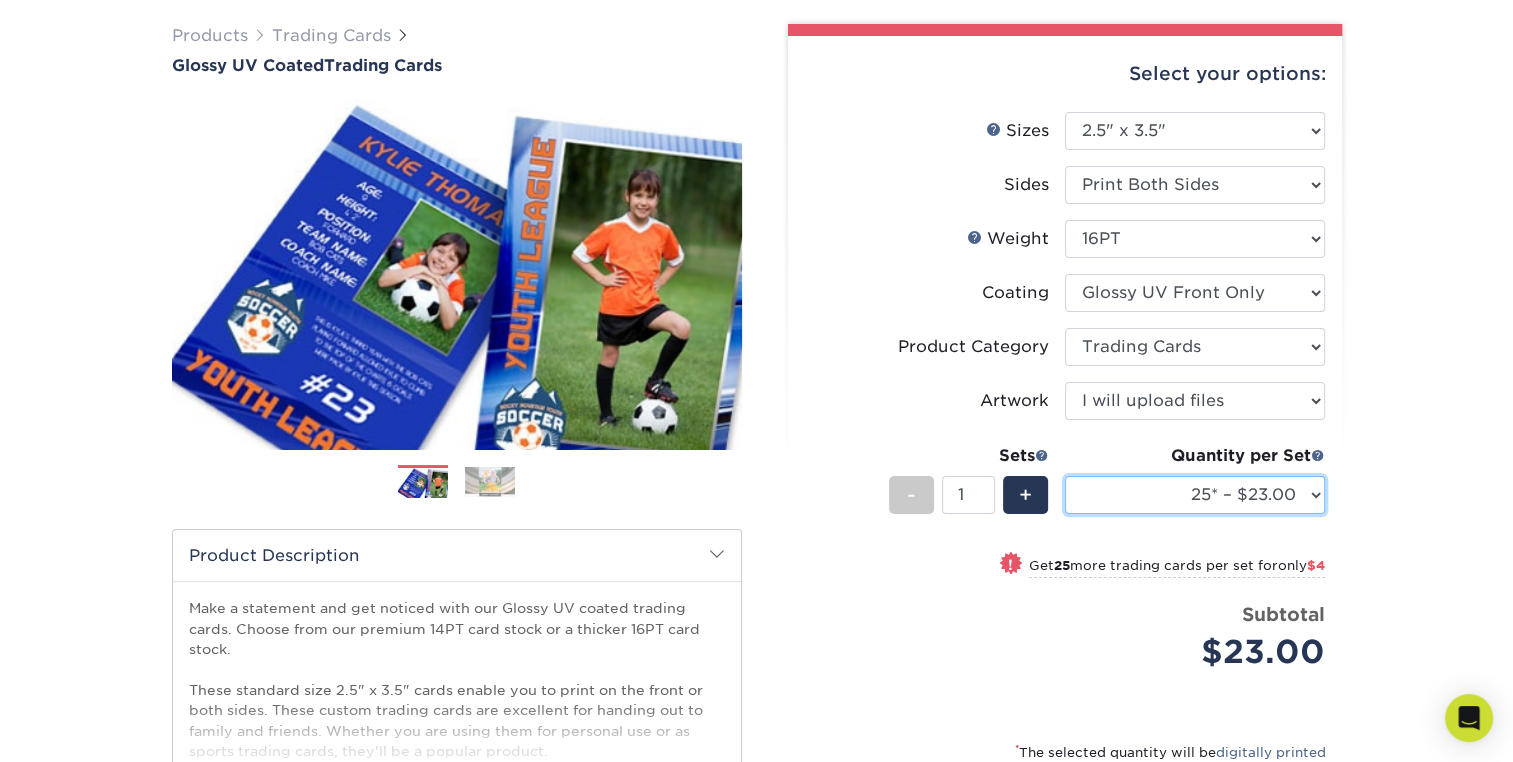 click on "25* – $23.00 50* – $27.00 75* – $33.00 100* – $37.00 250* – $47.00 500 – $58.00 1000 – $71.00 2500 – $141.00 5000 – $192.00 10000 – $376.00 15000 – $554.00 20000 – $742.00 25000 – $903.00" at bounding box center (1195, 495) 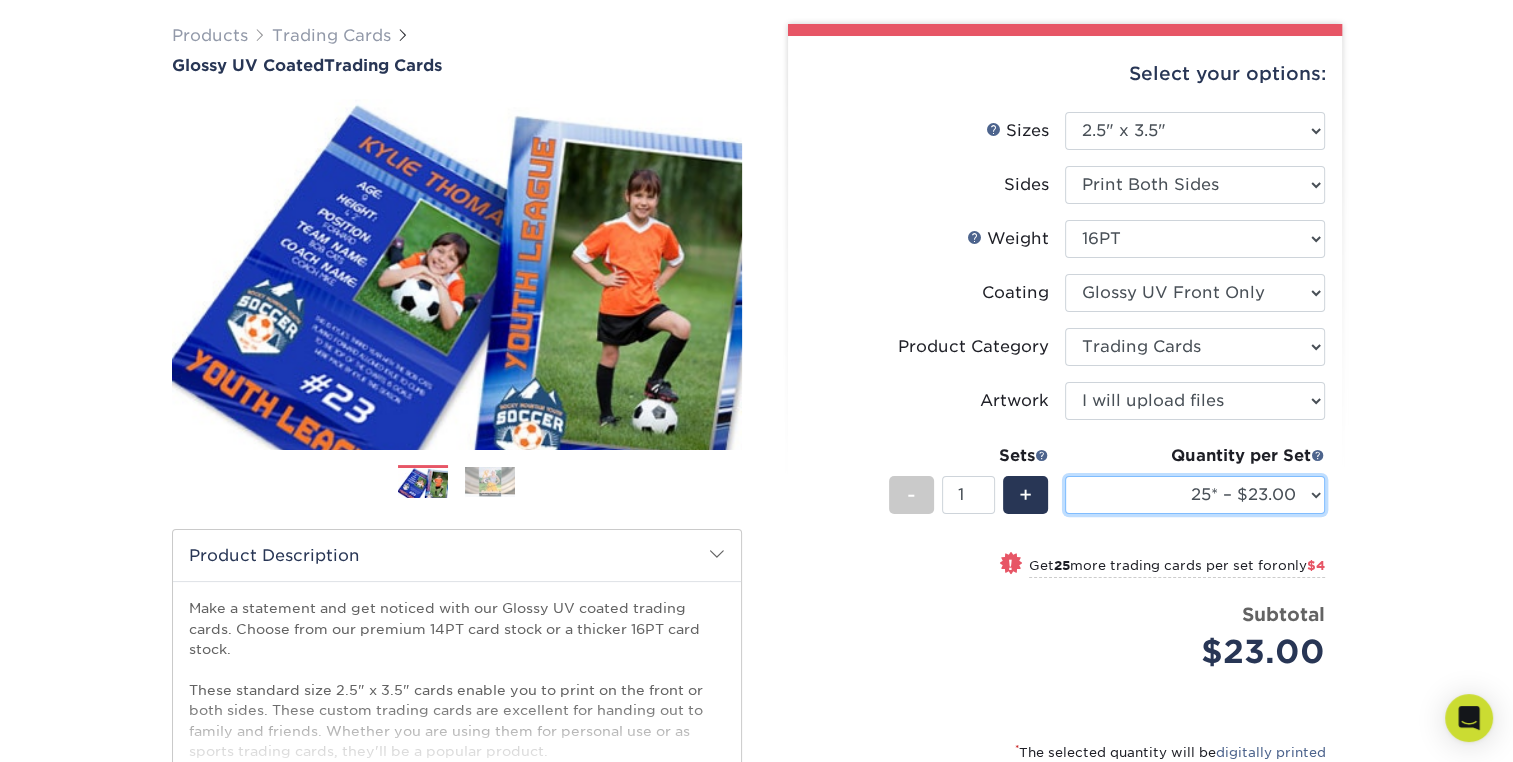 select on "2500 – $141.00" 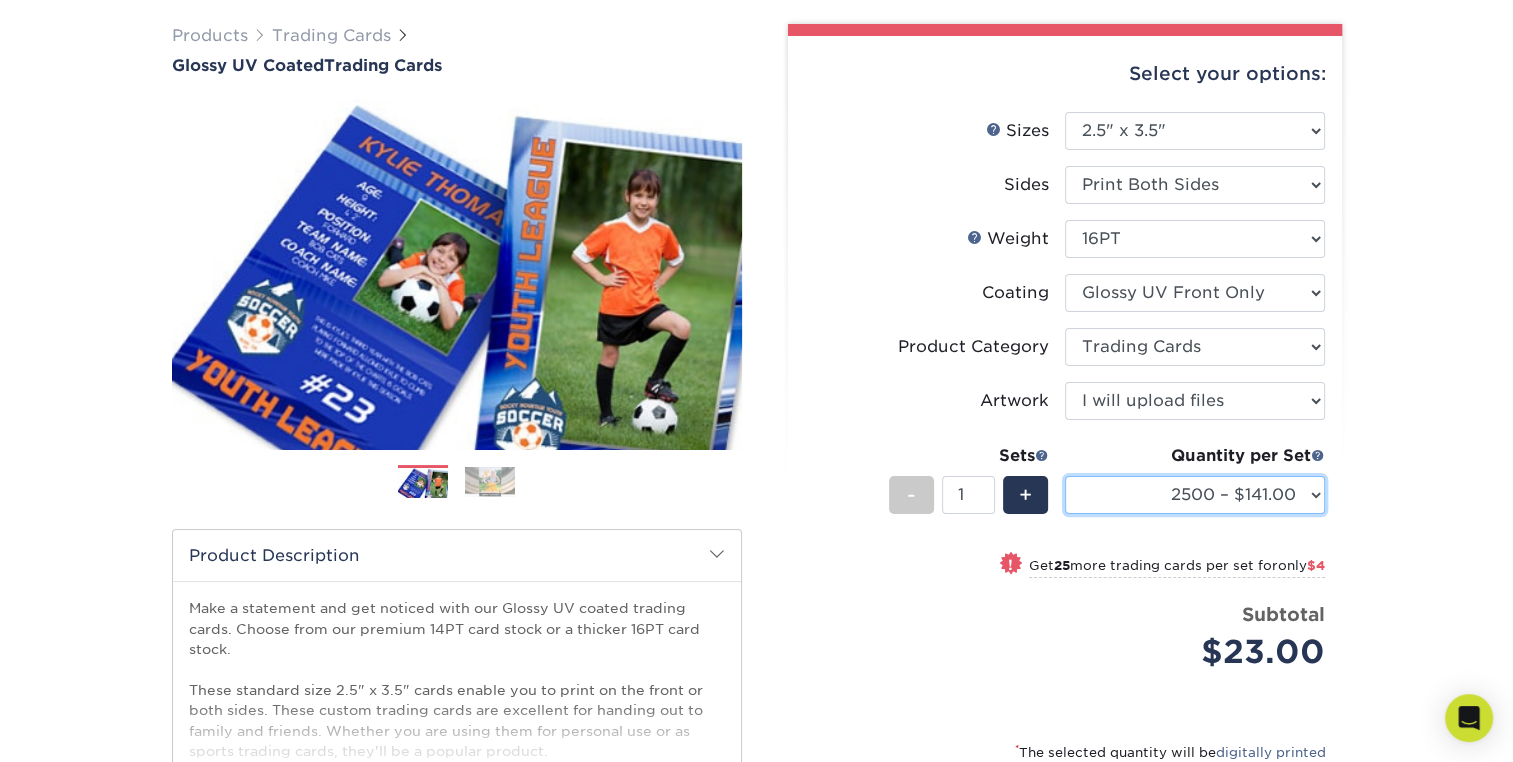 click on "25* – $23.00 50* – $27.00 75* – $33.00 100* – $37.00 250* – $47.00 500 – $58.00 1000 – $71.00 2500 – $141.00 5000 – $192.00 10000 – $376.00 15000 – $554.00 20000 – $742.00 25000 – $903.00" at bounding box center (1195, 495) 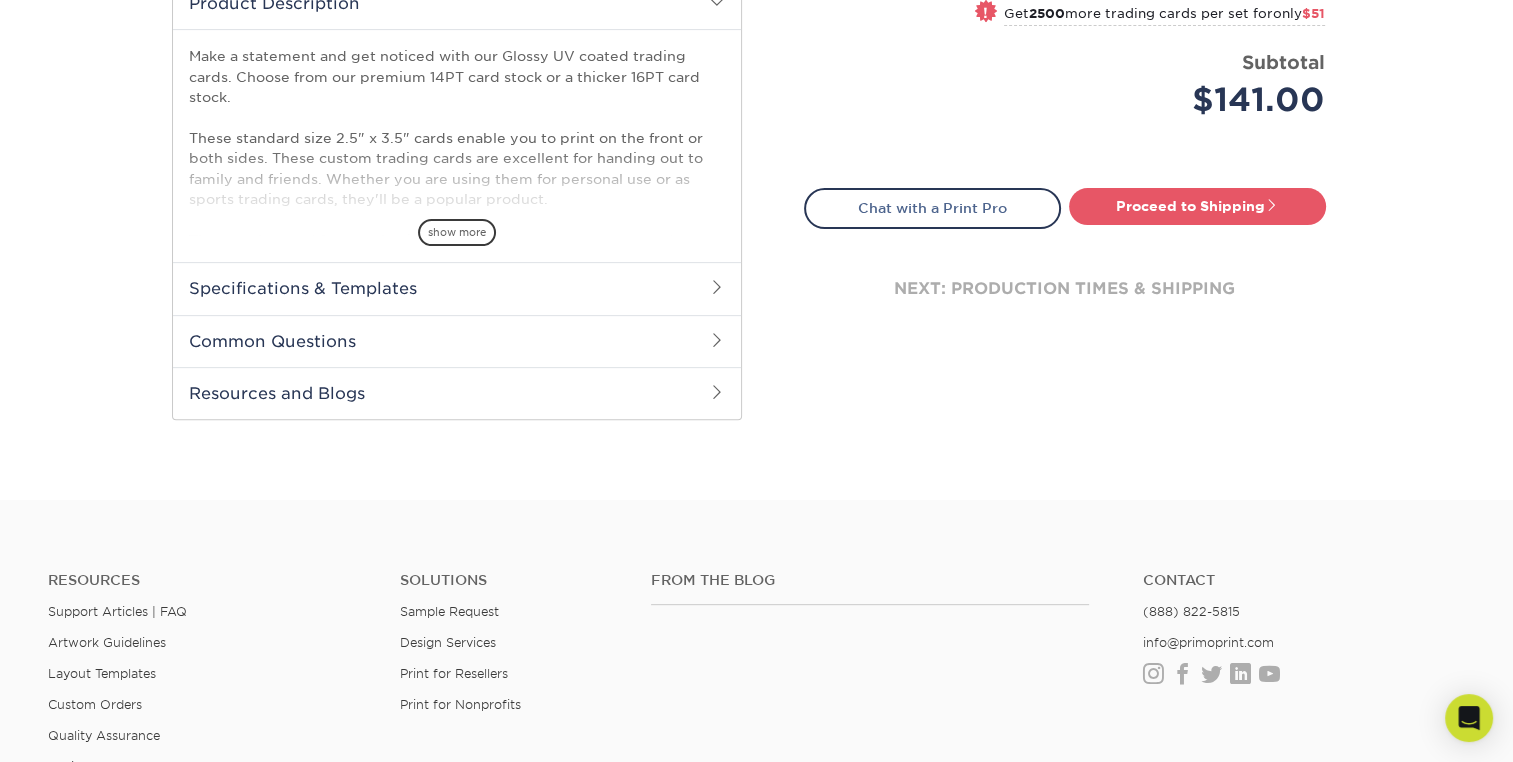 scroll, scrollTop: 0, scrollLeft: 0, axis: both 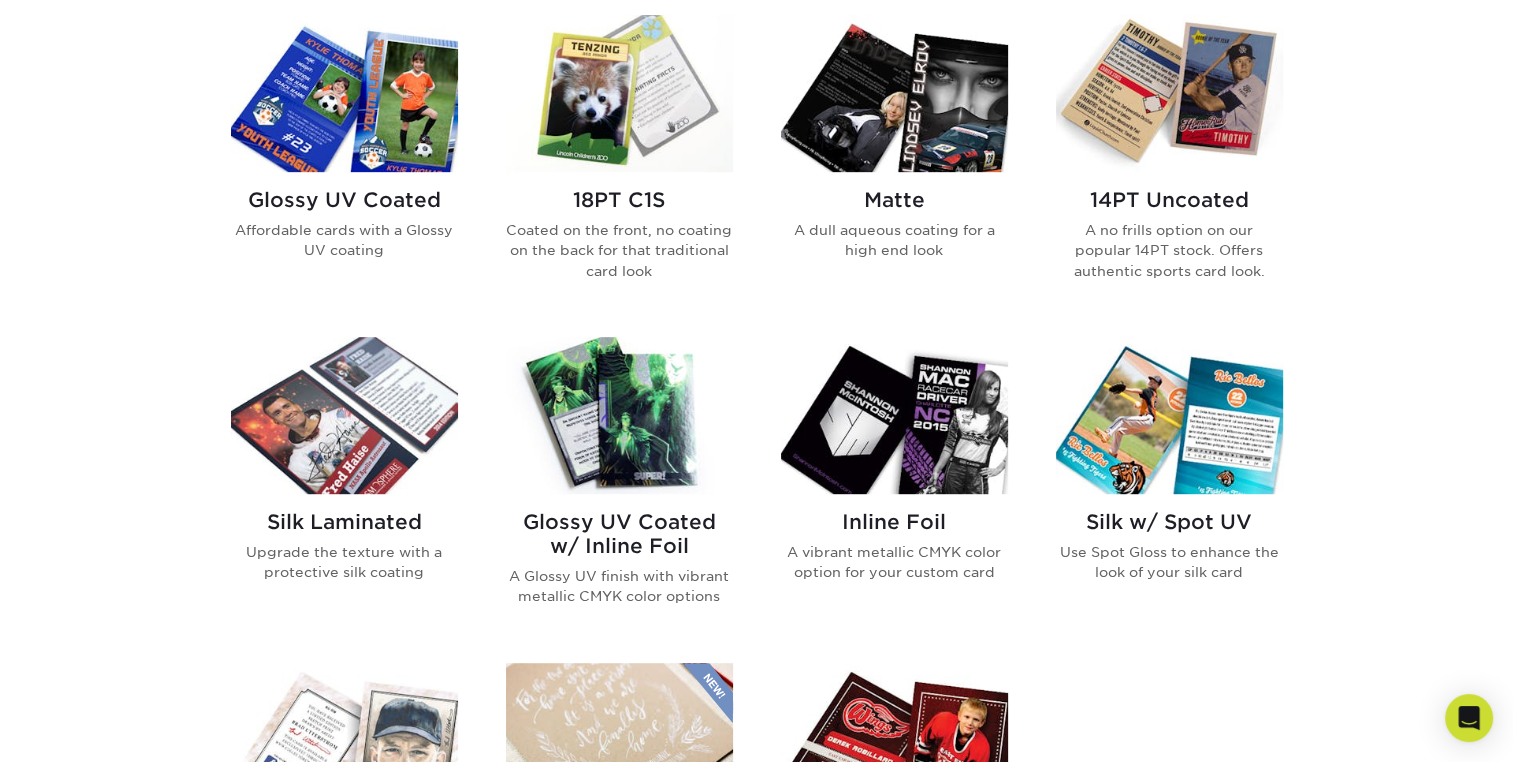 click at bounding box center [619, 415] 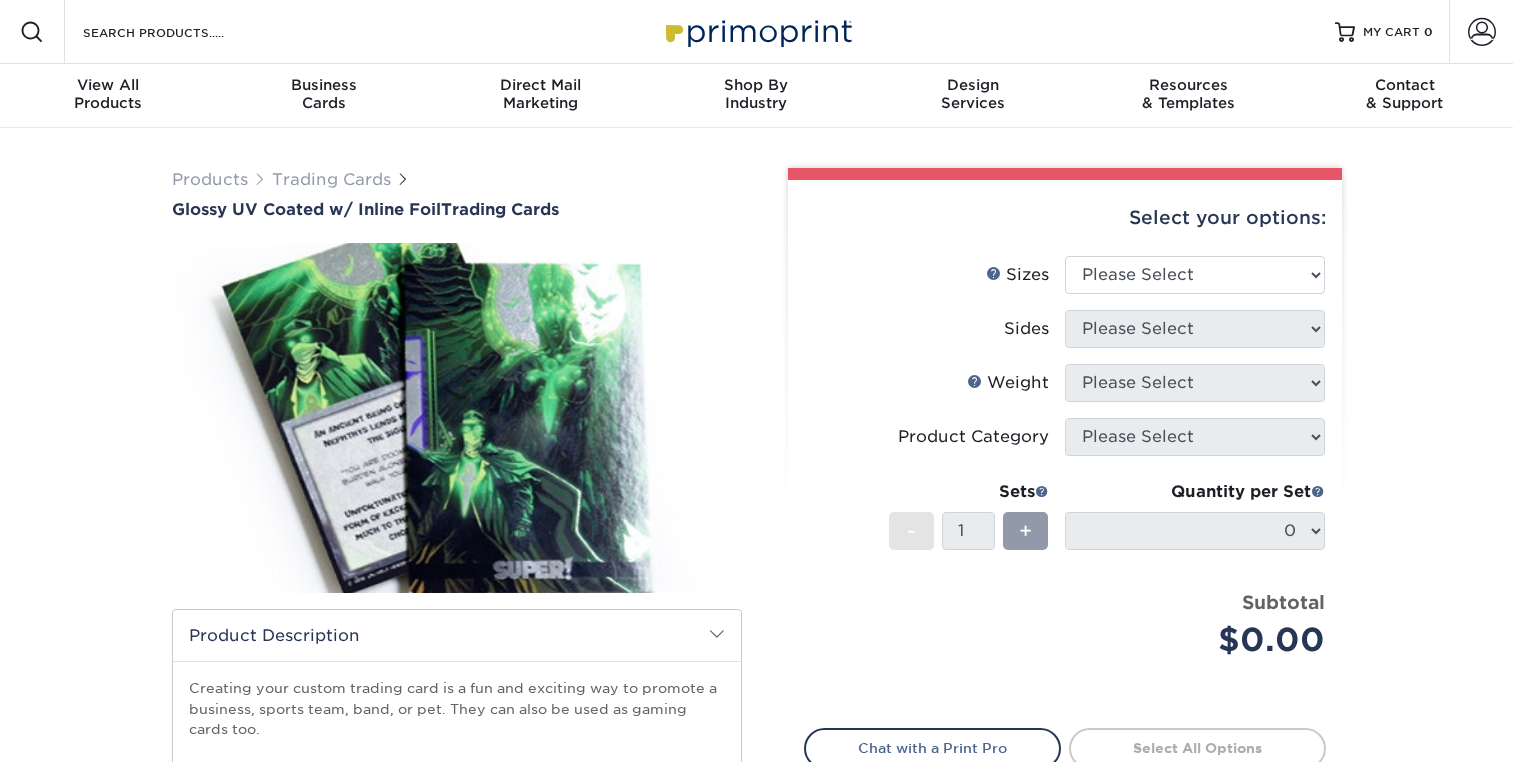 scroll, scrollTop: 0, scrollLeft: 0, axis: both 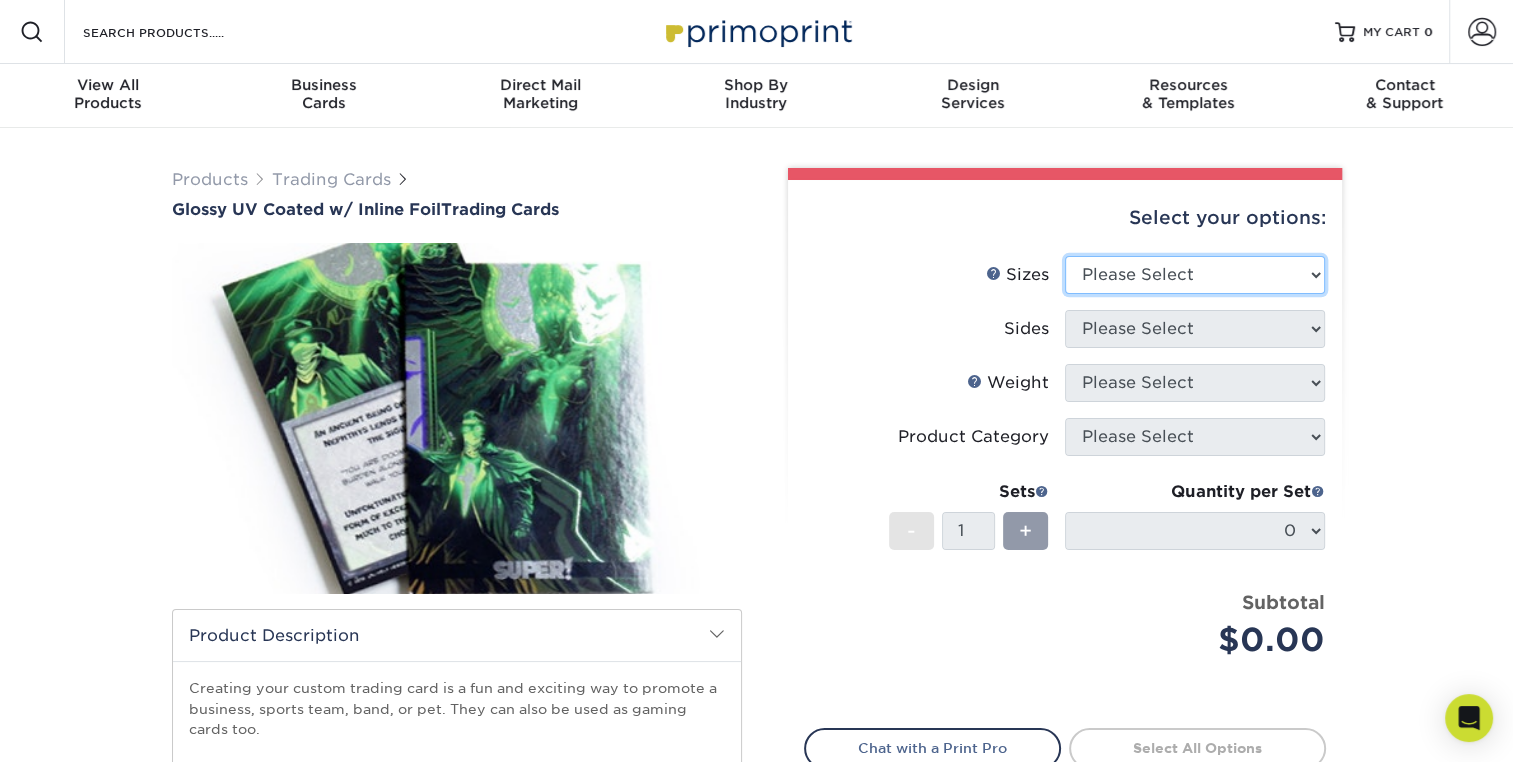 click on "Please Select
2.5" x 3.5"" at bounding box center (1195, 275) 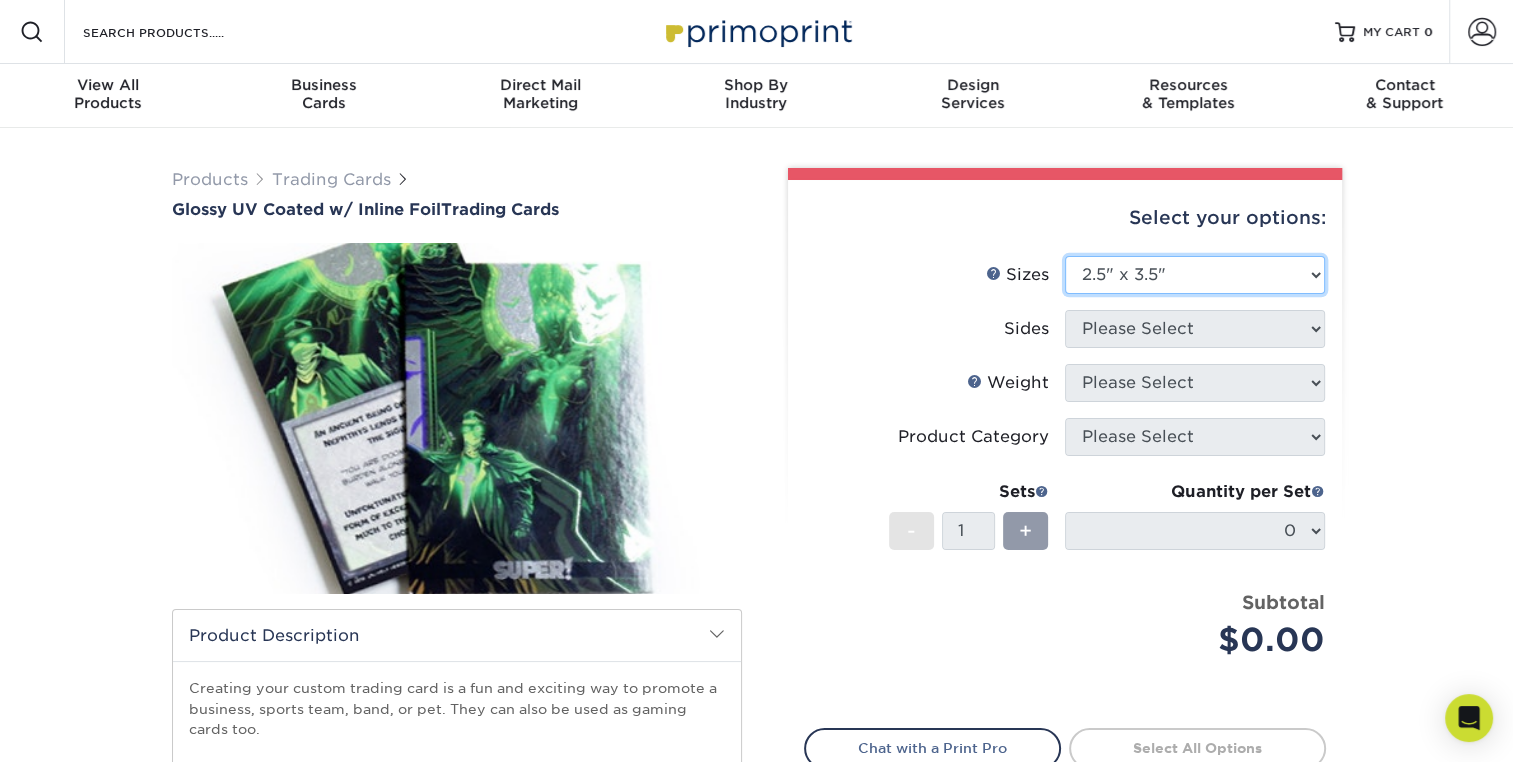 click on "Please Select
2.5" x 3.5"" at bounding box center (1195, 275) 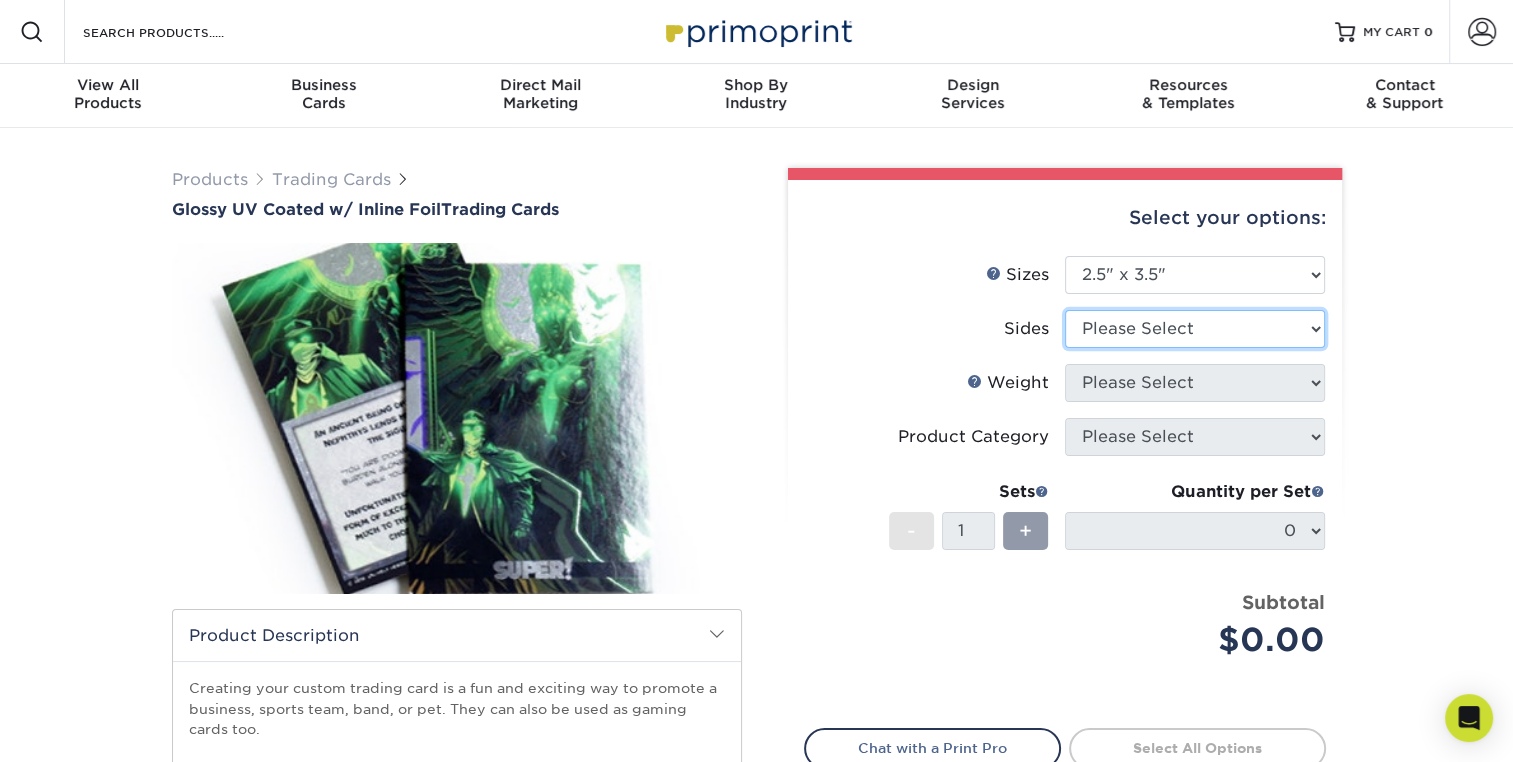click on "Please Select Print Both Sides - Foil Back Only Print Both Sides - Foil Both Sides Print Both Sides - Foil Front Only Print Front Only - Foil Front Only" at bounding box center (1195, 329) 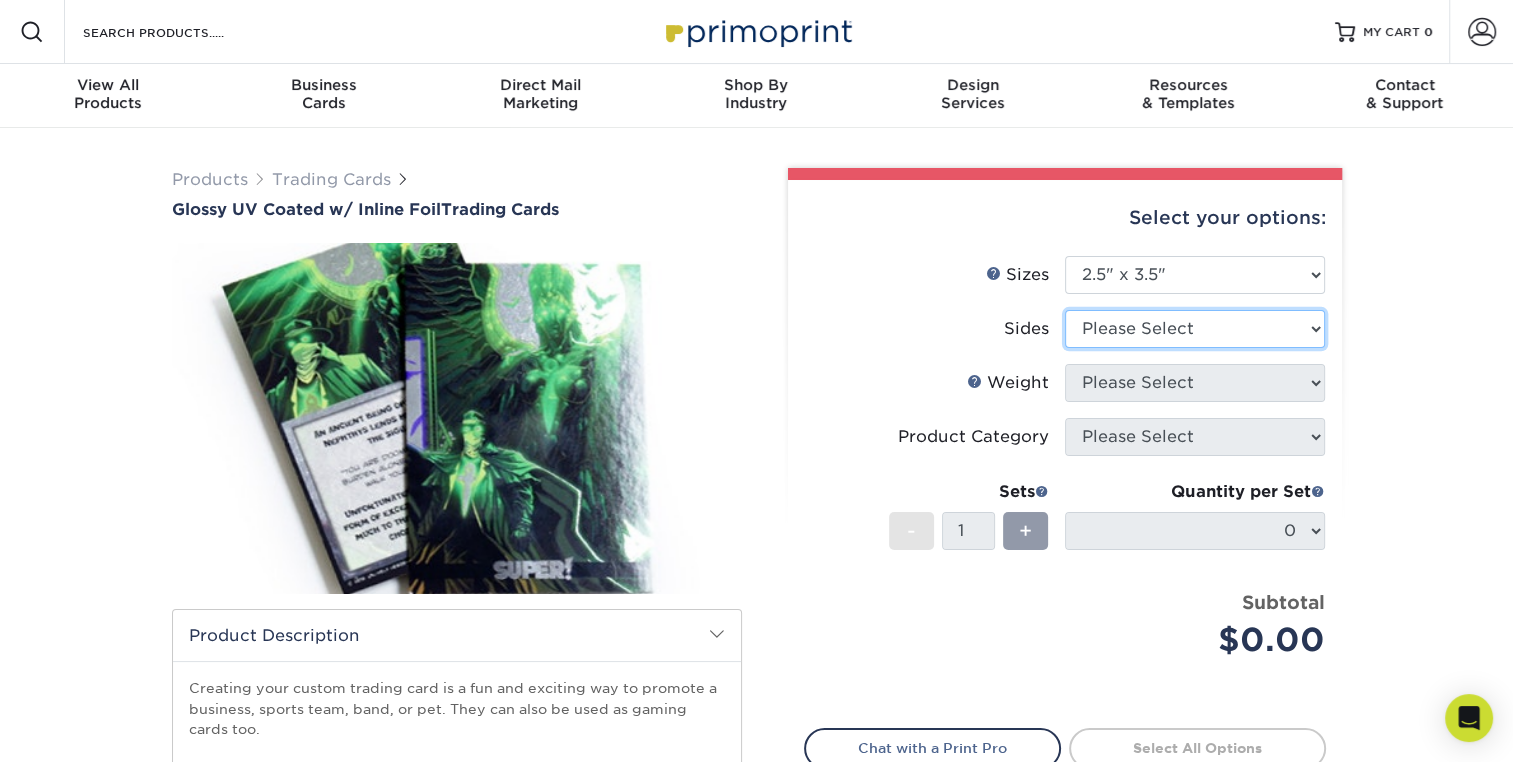 select on "e9e9dfb3-fba1-4d60-972c-fd9ca5904d33" 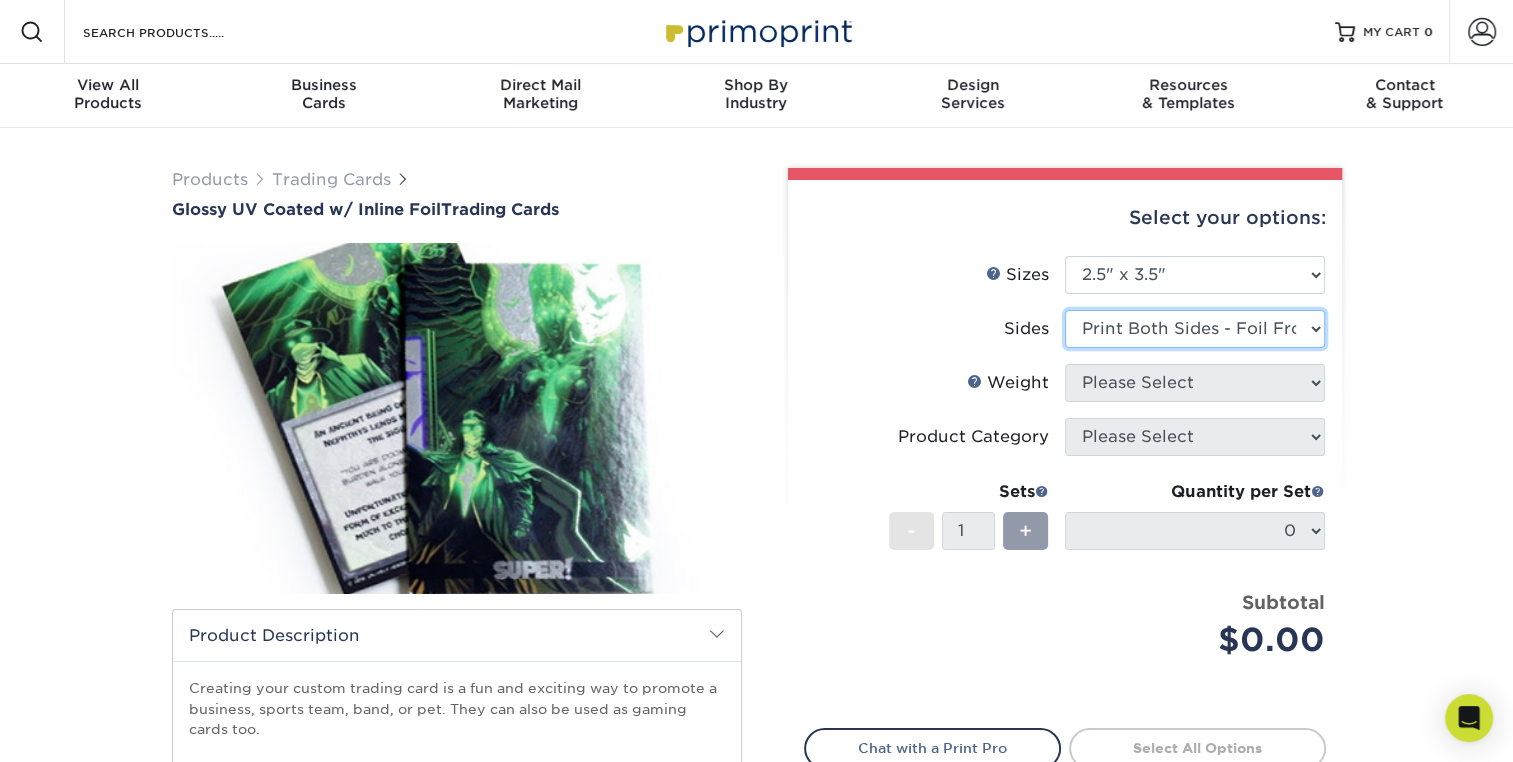 click on "Please Select Print Both Sides - Foil Back Only Print Both Sides - Foil Both Sides Print Both Sides - Foil Front Only Print Front Only - Foil Front Only" at bounding box center [1195, 329] 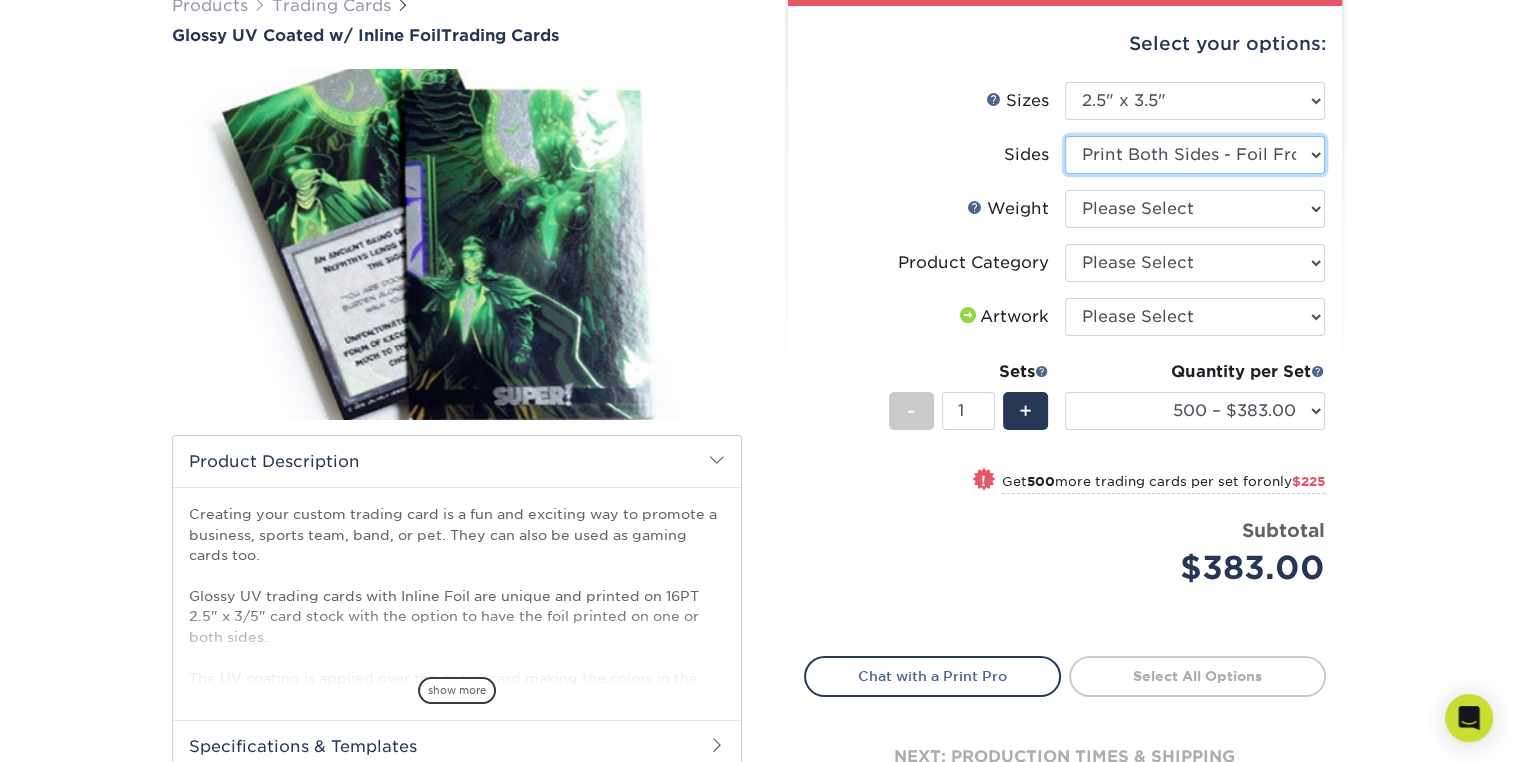 scroll, scrollTop: 176, scrollLeft: 0, axis: vertical 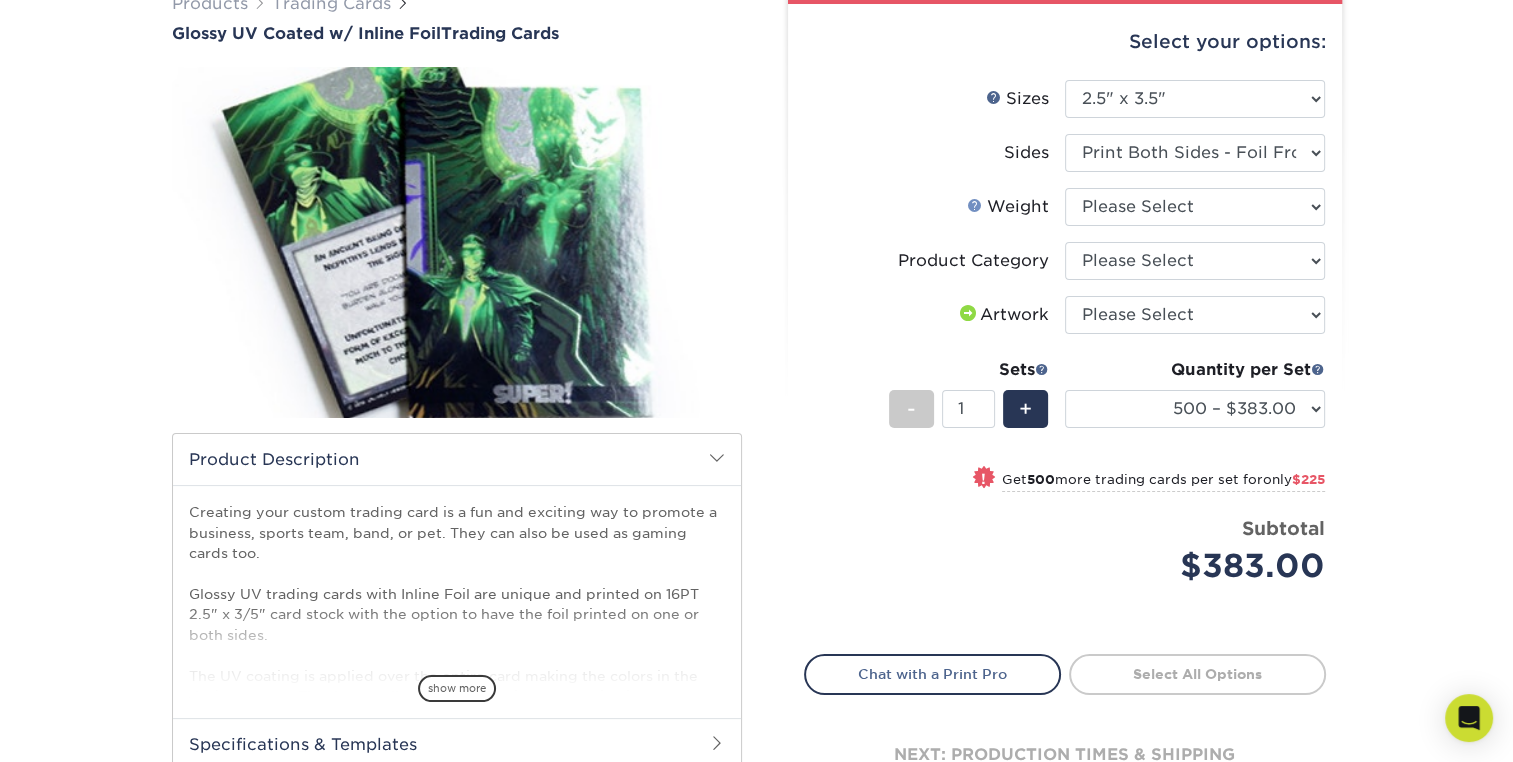 click on "Weight Help" at bounding box center (975, 205) 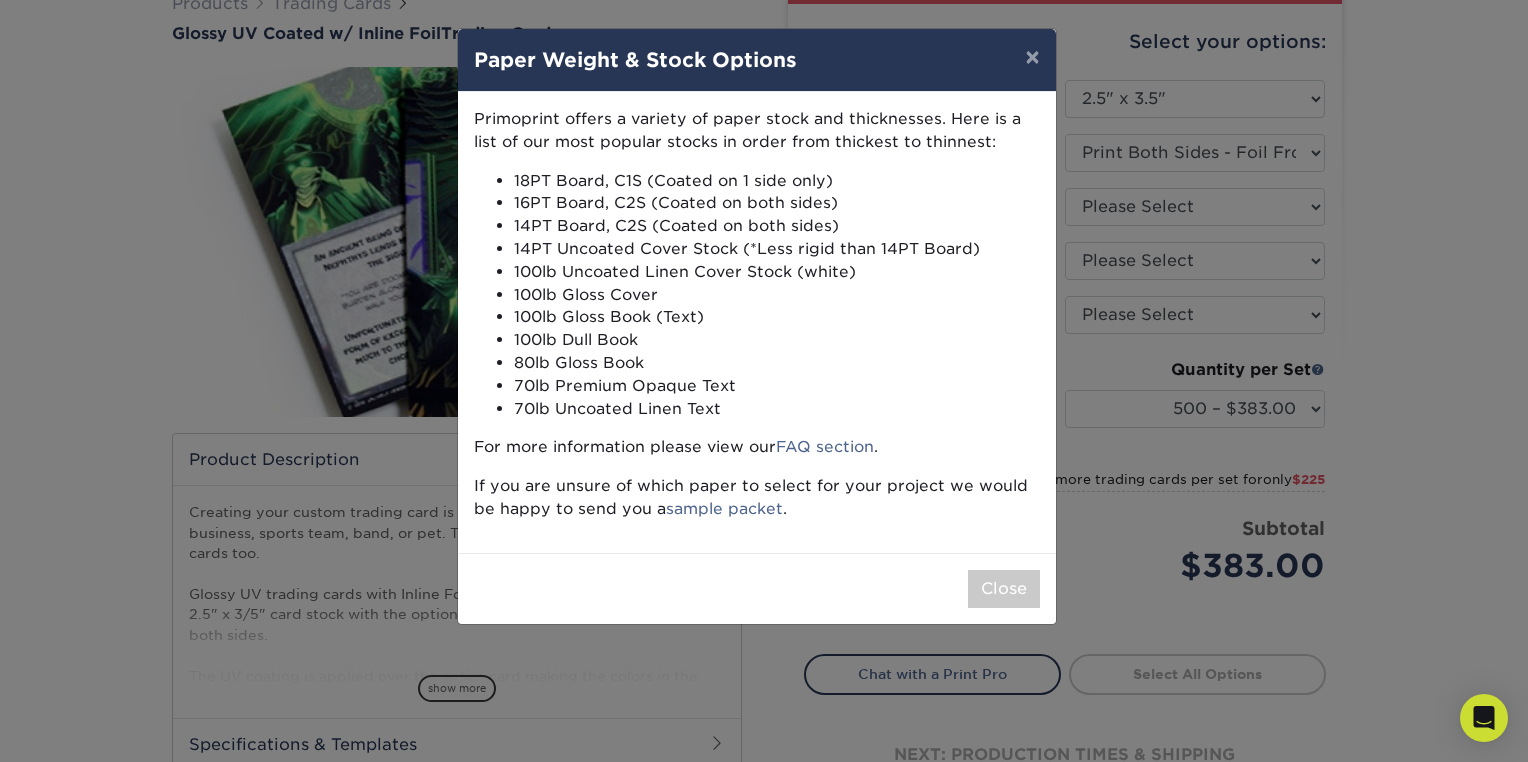 click on "×
Paper Weight & Stock Options
Primoprint offers a variety of paper stock and thicknesses. Here is a list of our most popular stocks in order from thickest to thinnest:
18PT Board, C1S (Coated on 1 side only)
16PT Board, C2S (Coated on both sides)
14PT Board, C2S (Coated on both sides)
14PT Uncoated Cover Stock (*Less rigid than 14PT Board)
100lb Uncoated Linen Cover Stock (white)
100lb Gloss Cover
100lb Gloss Book (Text)
100lb Dull Book
80lb Gloss Book
70lb Premium Opaque Text
70lb Uncoated Linen Text
For more information please view our  FAQ section .
If you are unsure of which paper to select for your project we would be happy to send you a  sample packet .
Close" at bounding box center (764, 381) 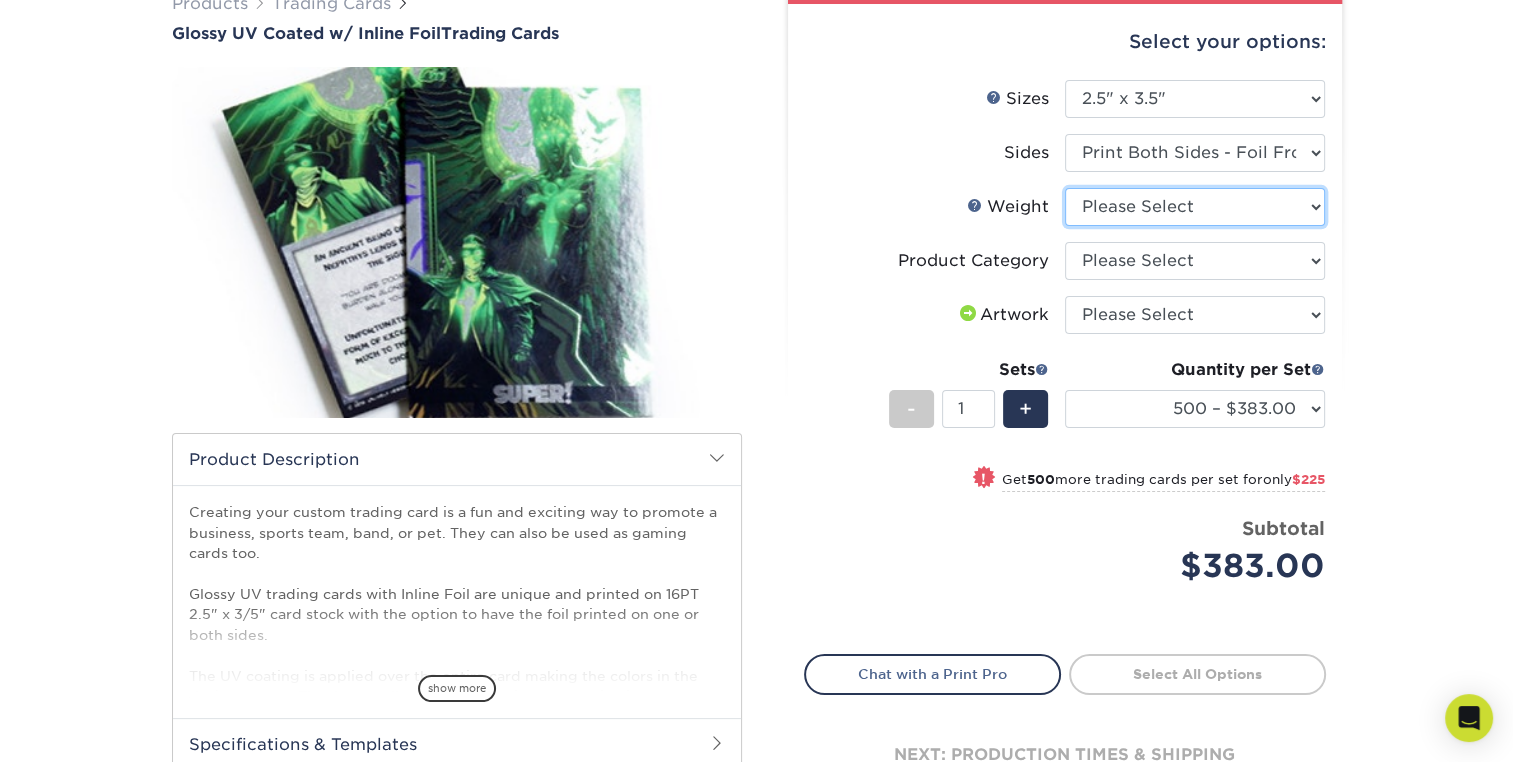 click on "Please Select 16PT" at bounding box center (1195, 207) 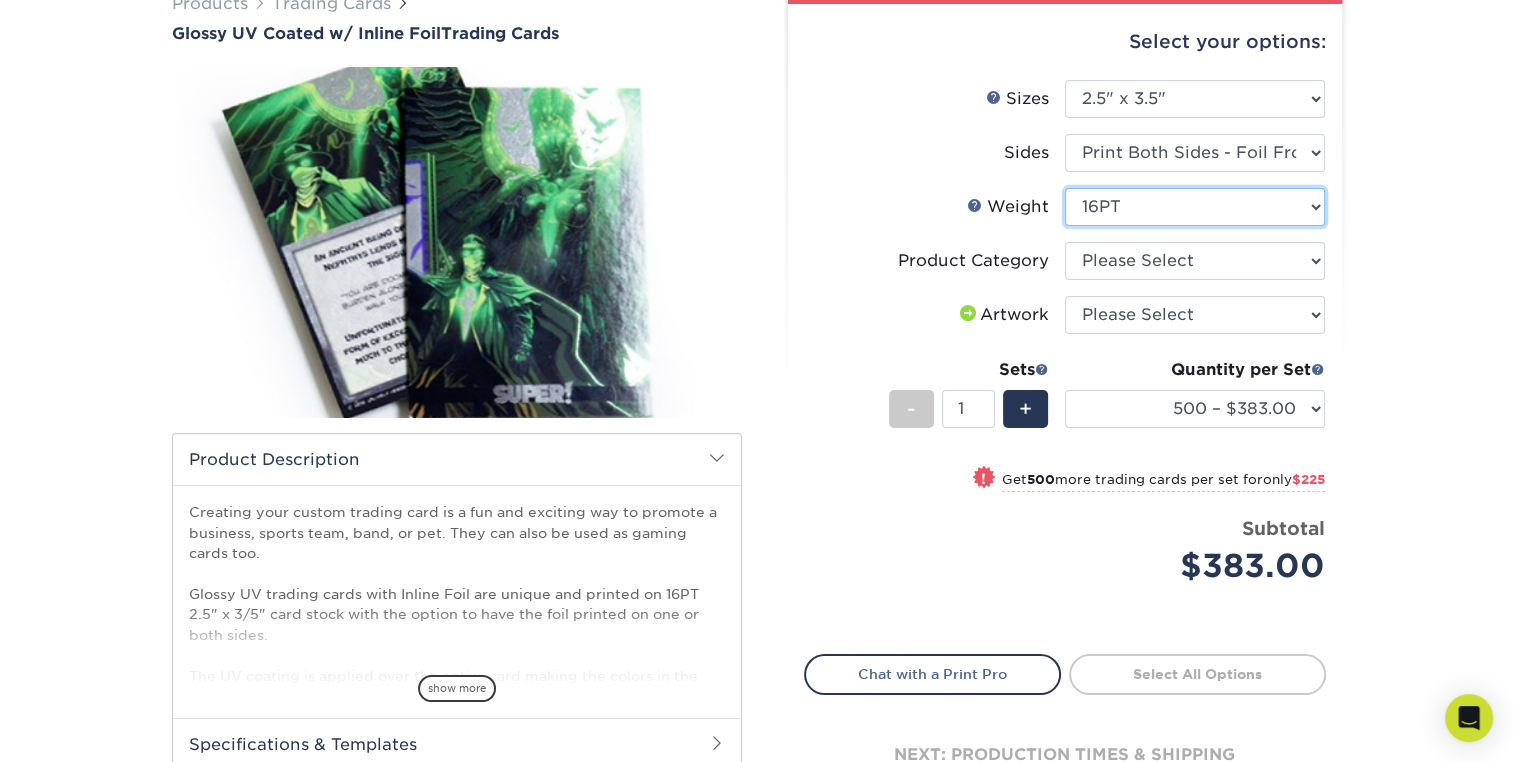 click on "Please Select 16PT" at bounding box center [1195, 207] 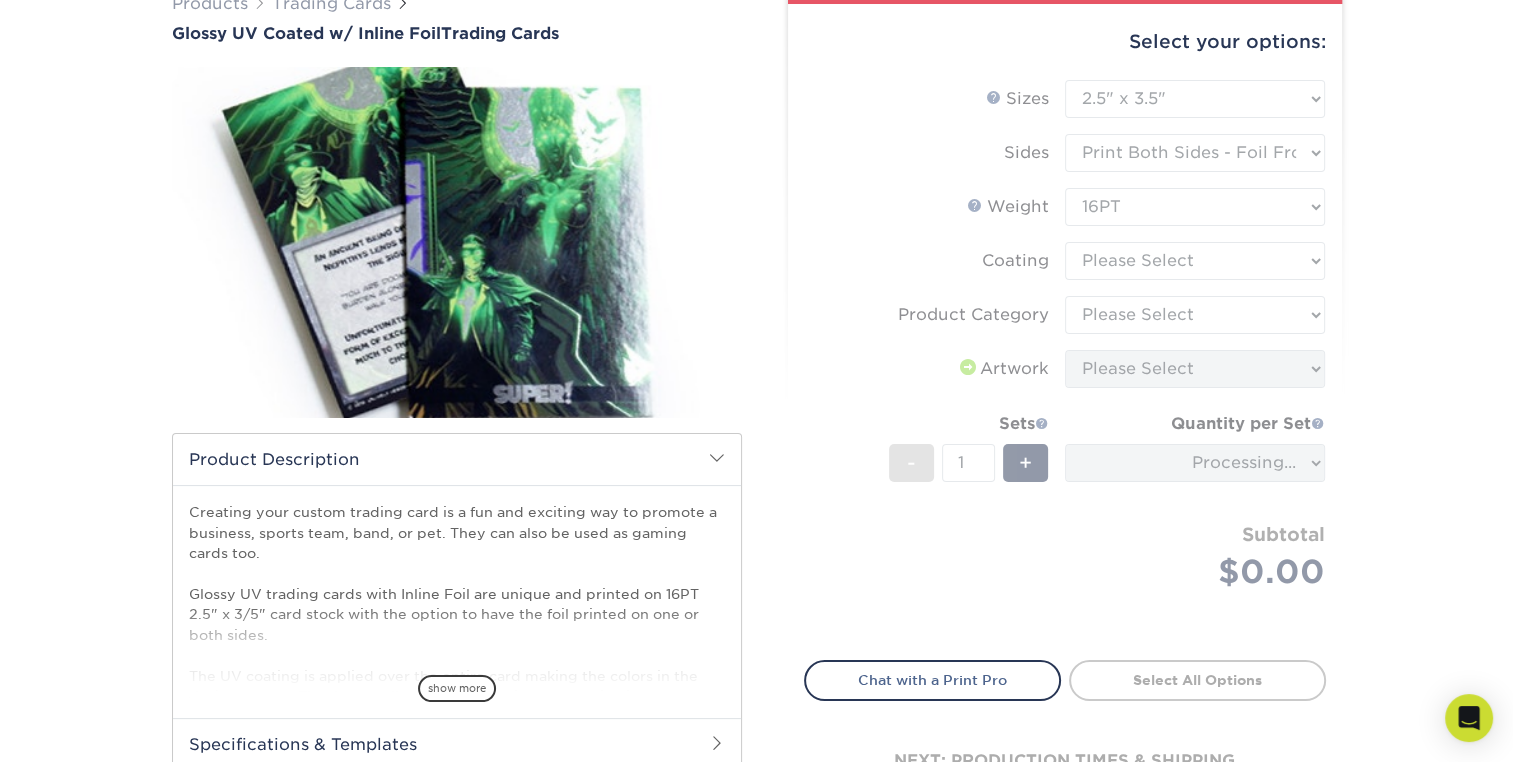 click on "Sizes Help Sizes
Please Select
2.5" x 3.5"
Sides Please Select 16PT - 1" at bounding box center (1065, 358) 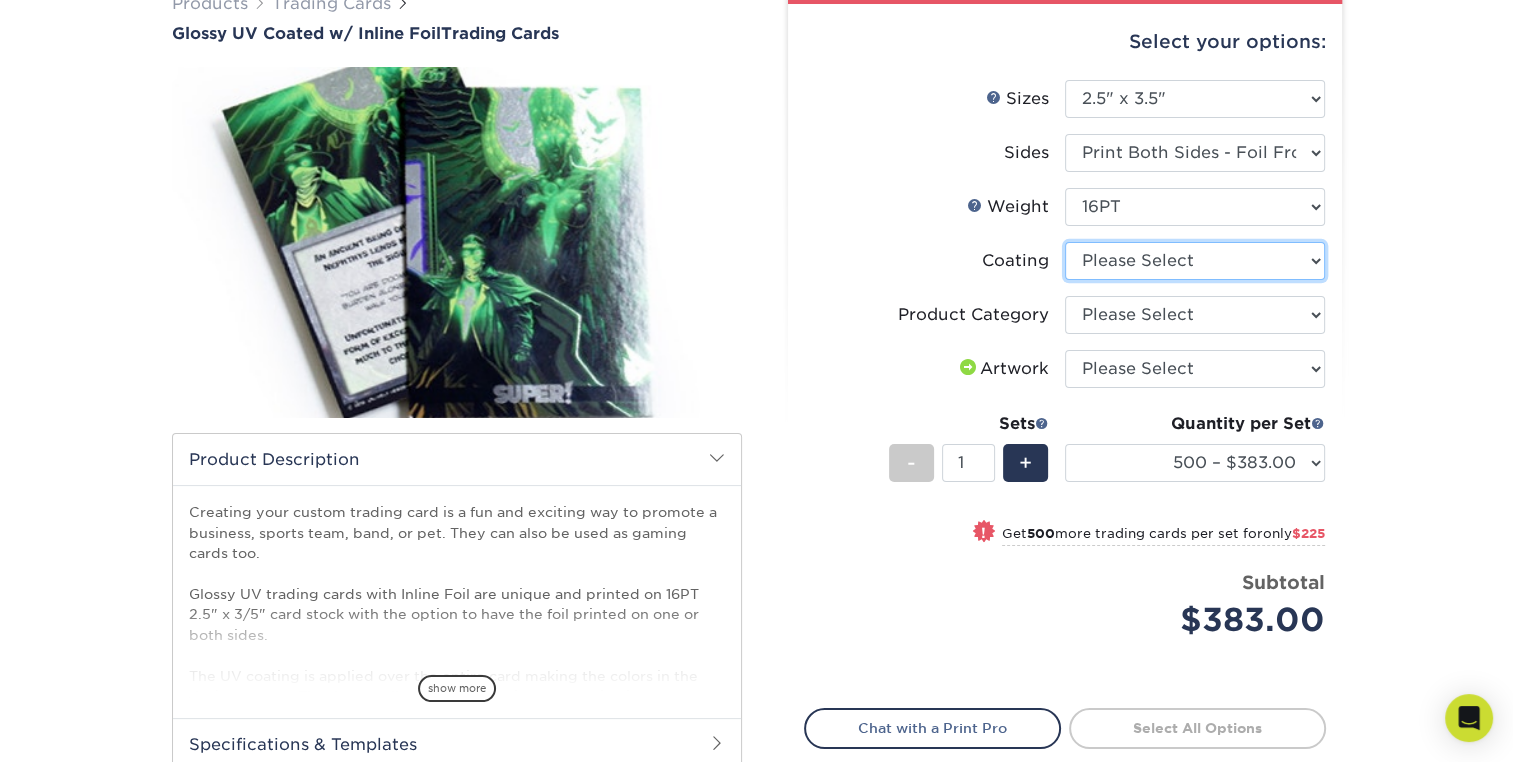 click at bounding box center [1195, 261] 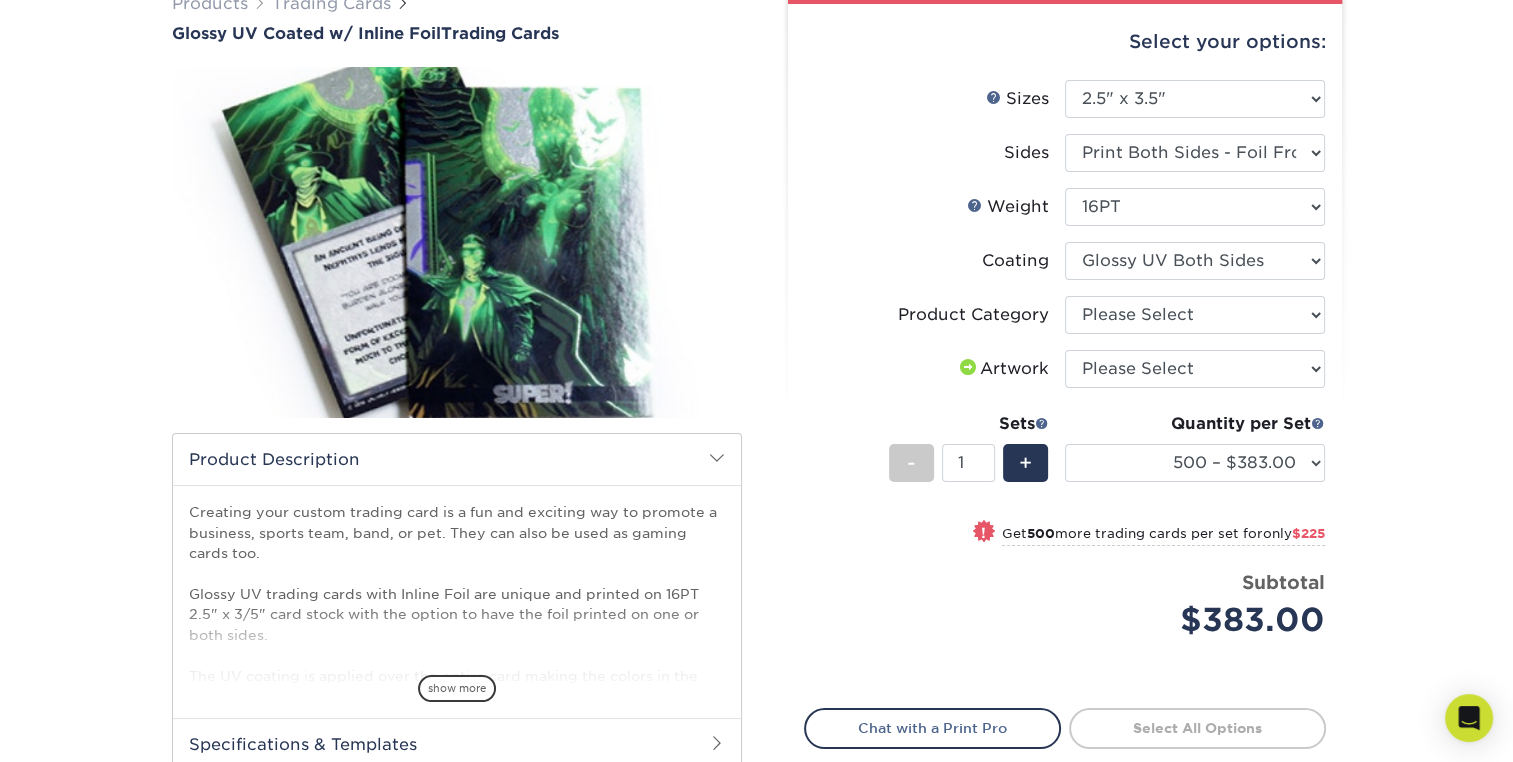 click at bounding box center [1195, 261] 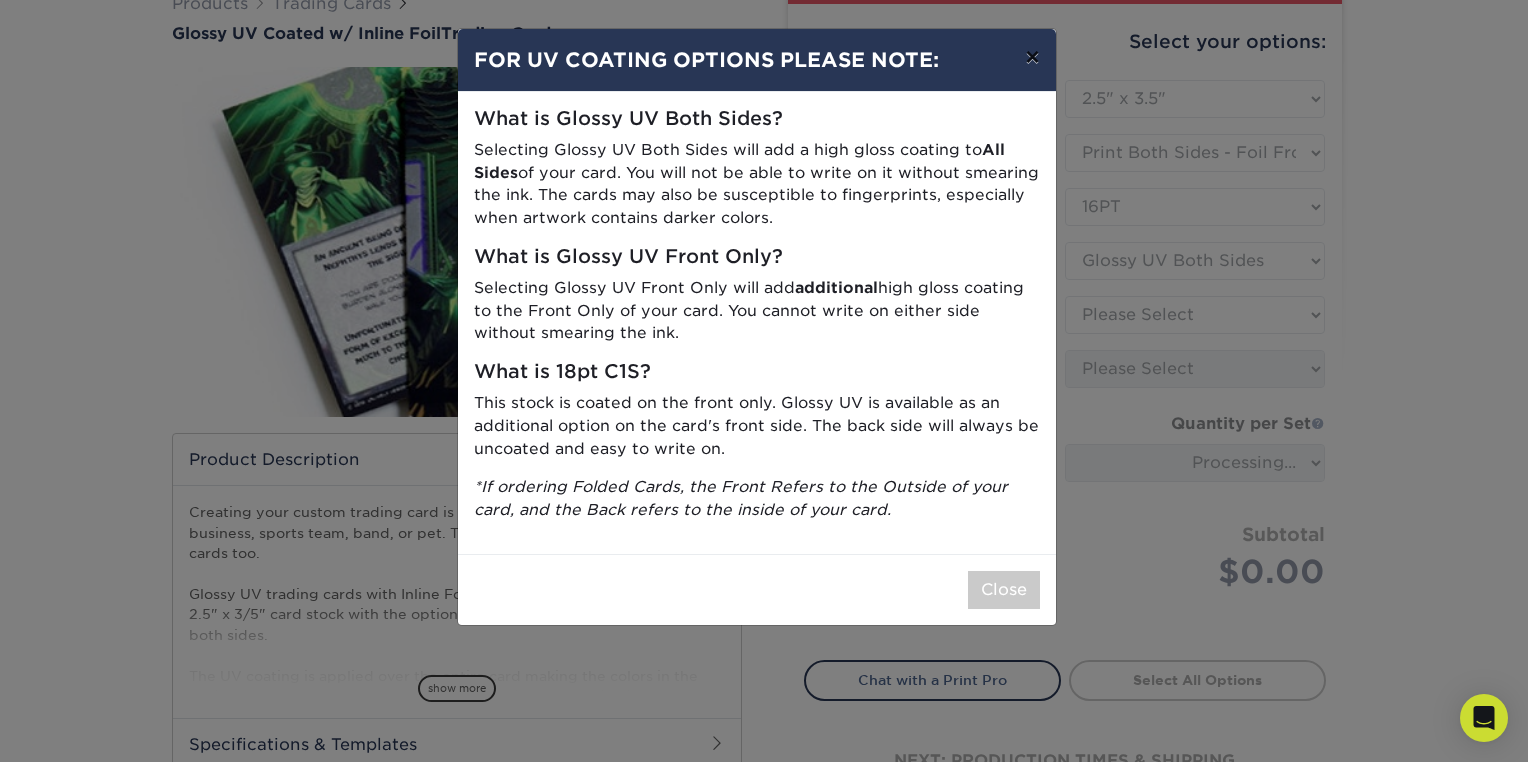 click on "×" at bounding box center [1032, 57] 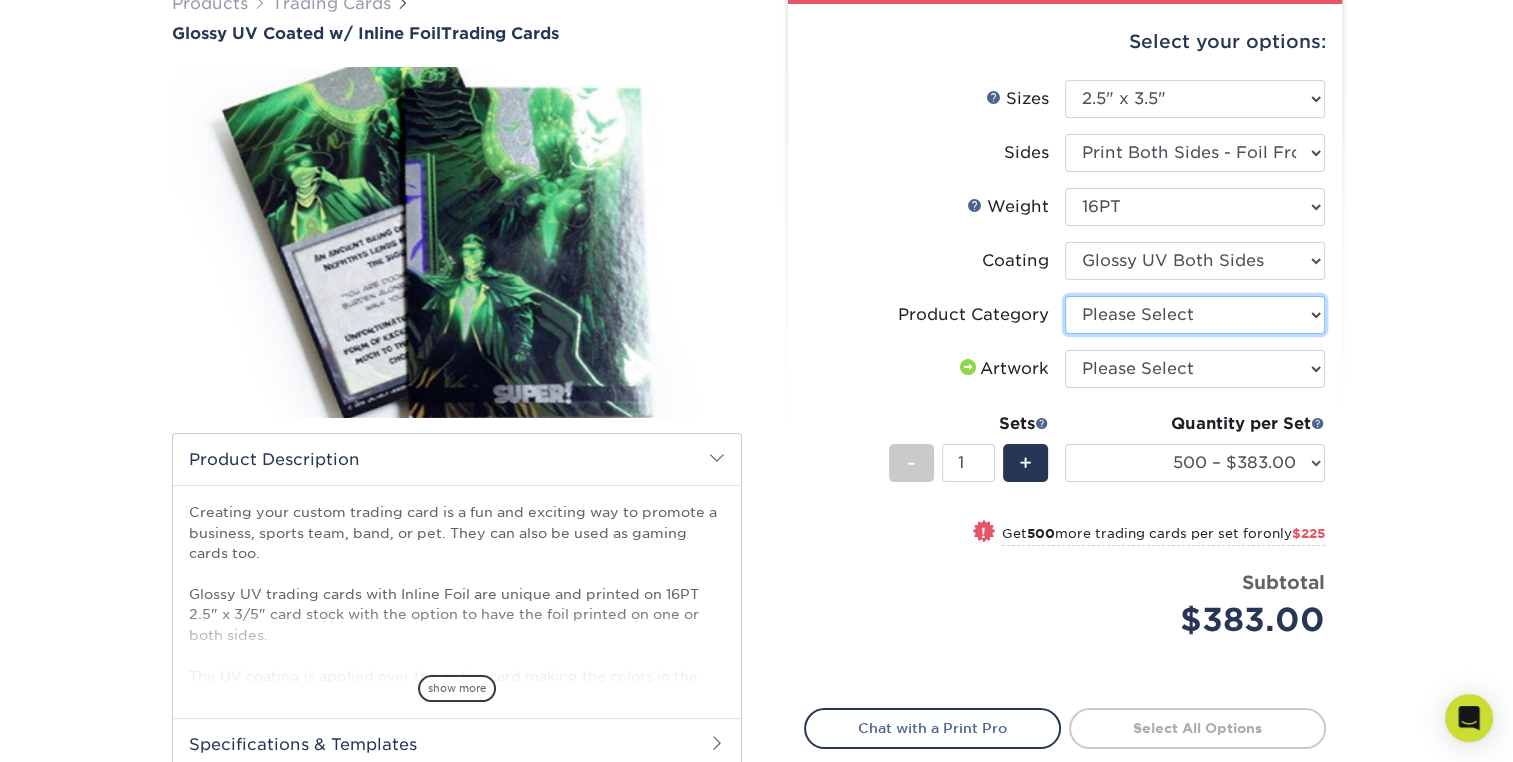 click on "Please Select Trading Cards" at bounding box center (1195, 315) 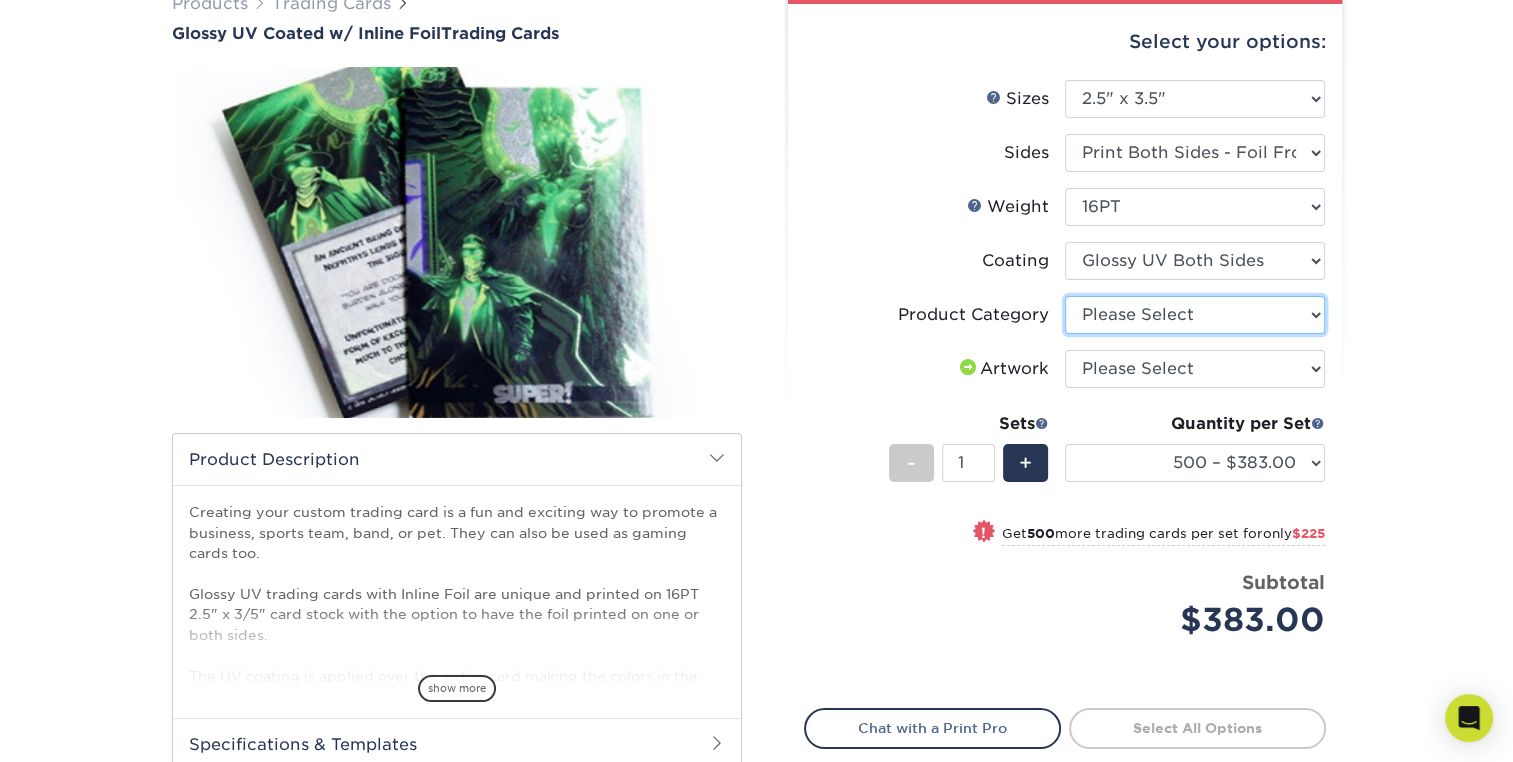 select on "c2f9bce9-36c2-409d-b101-c29d9d031e18" 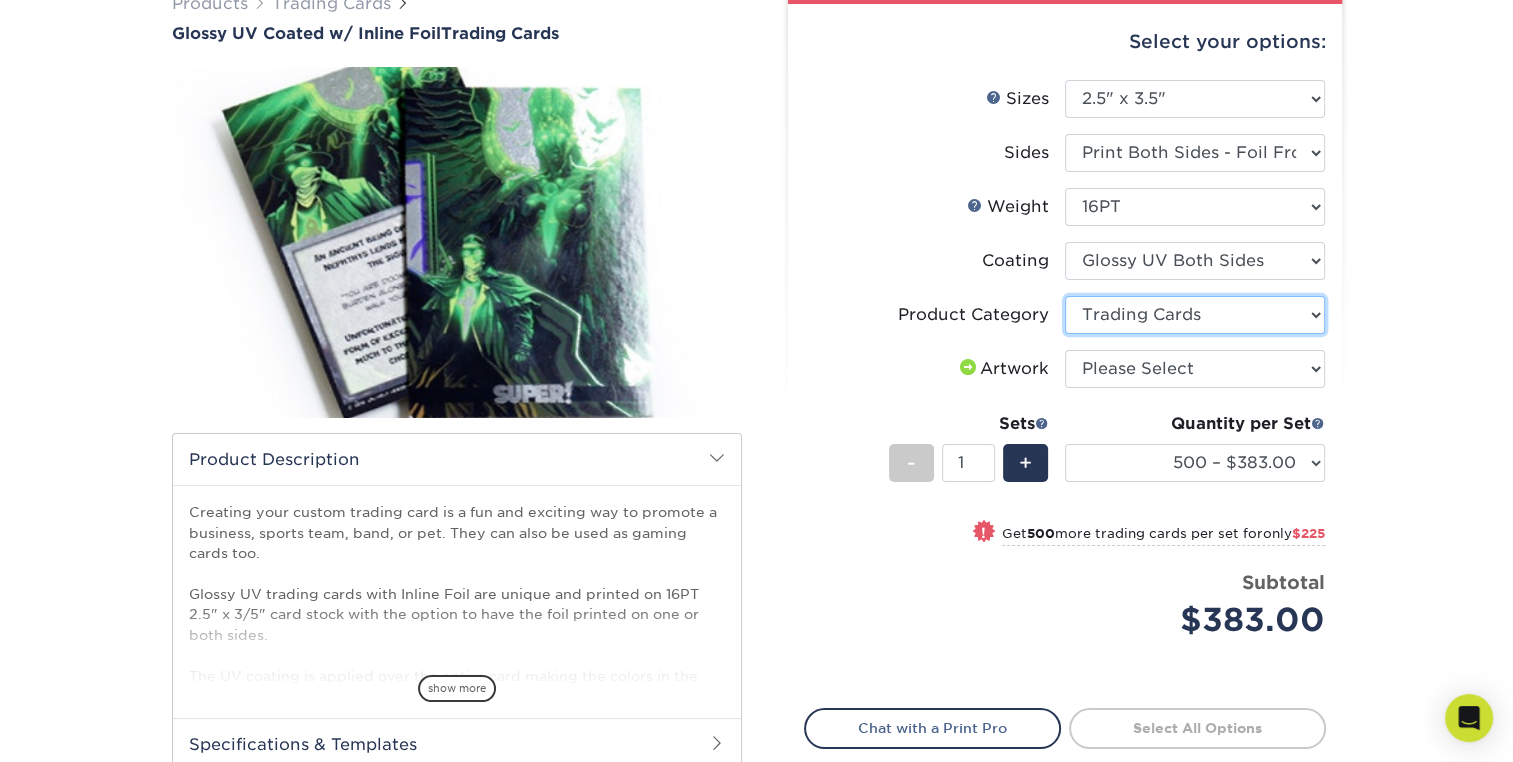 click on "Please Select Trading Cards" at bounding box center [1195, 315] 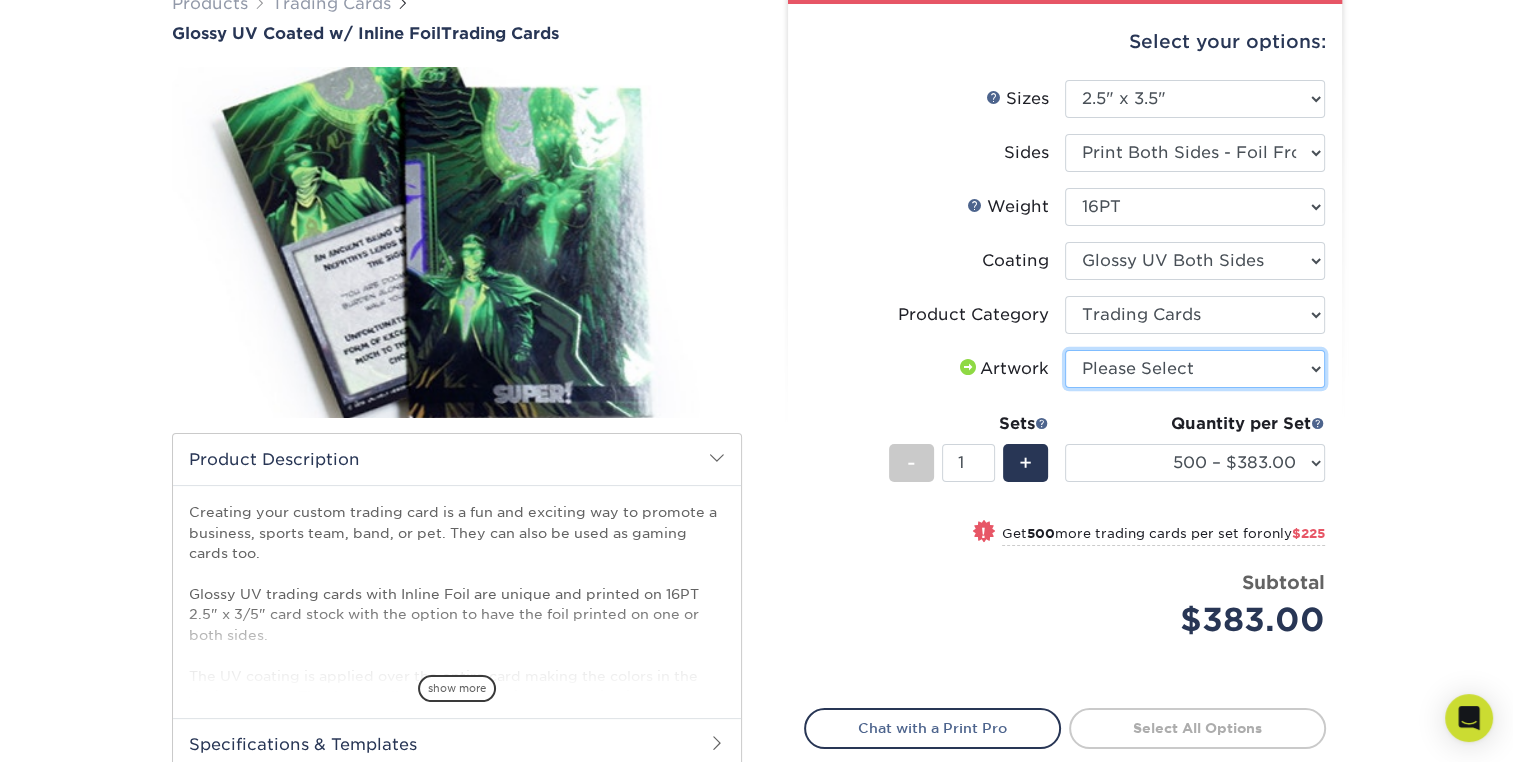 click on "Please Select I will upload files I need a design - $100" at bounding box center [1195, 369] 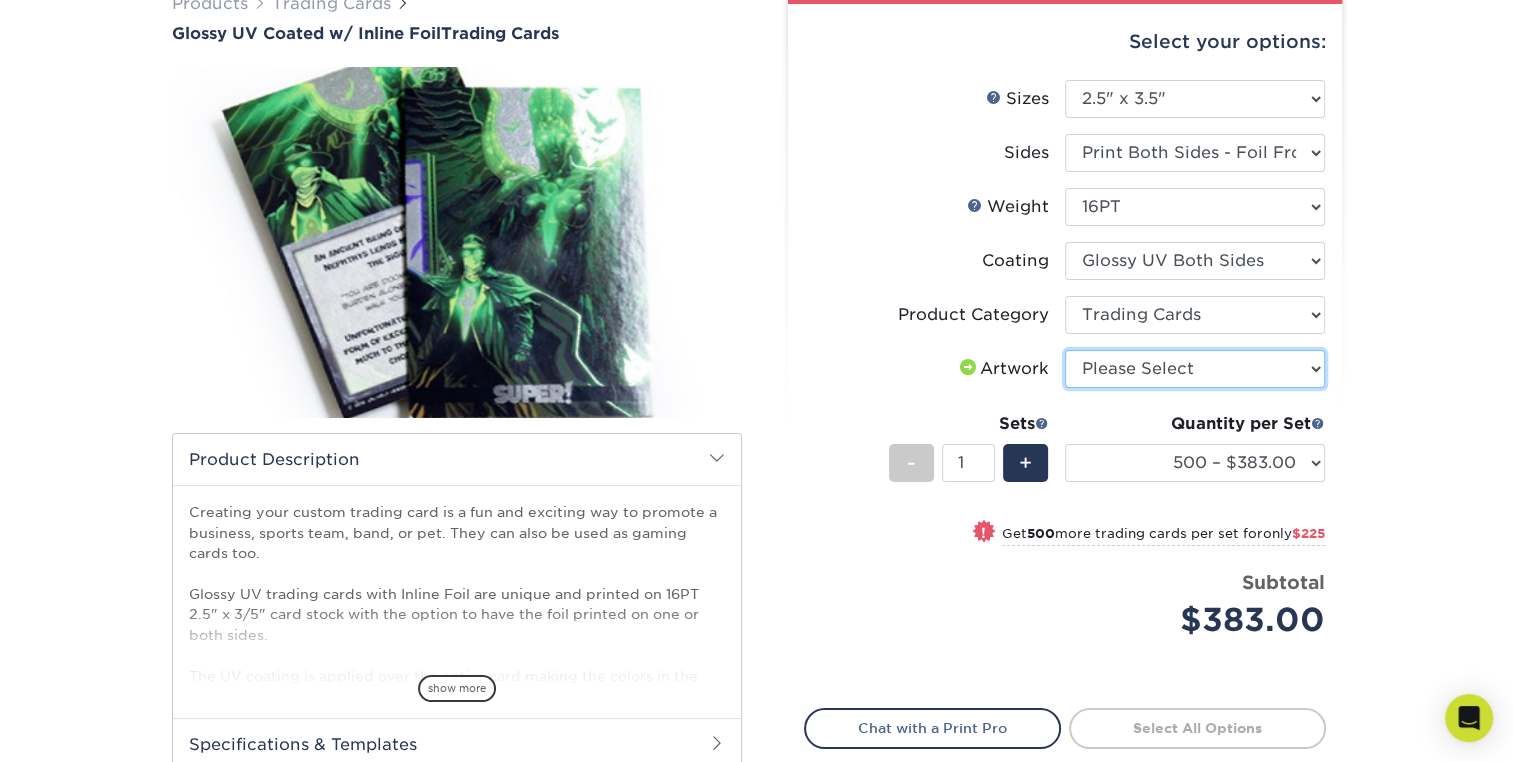 select on "upload" 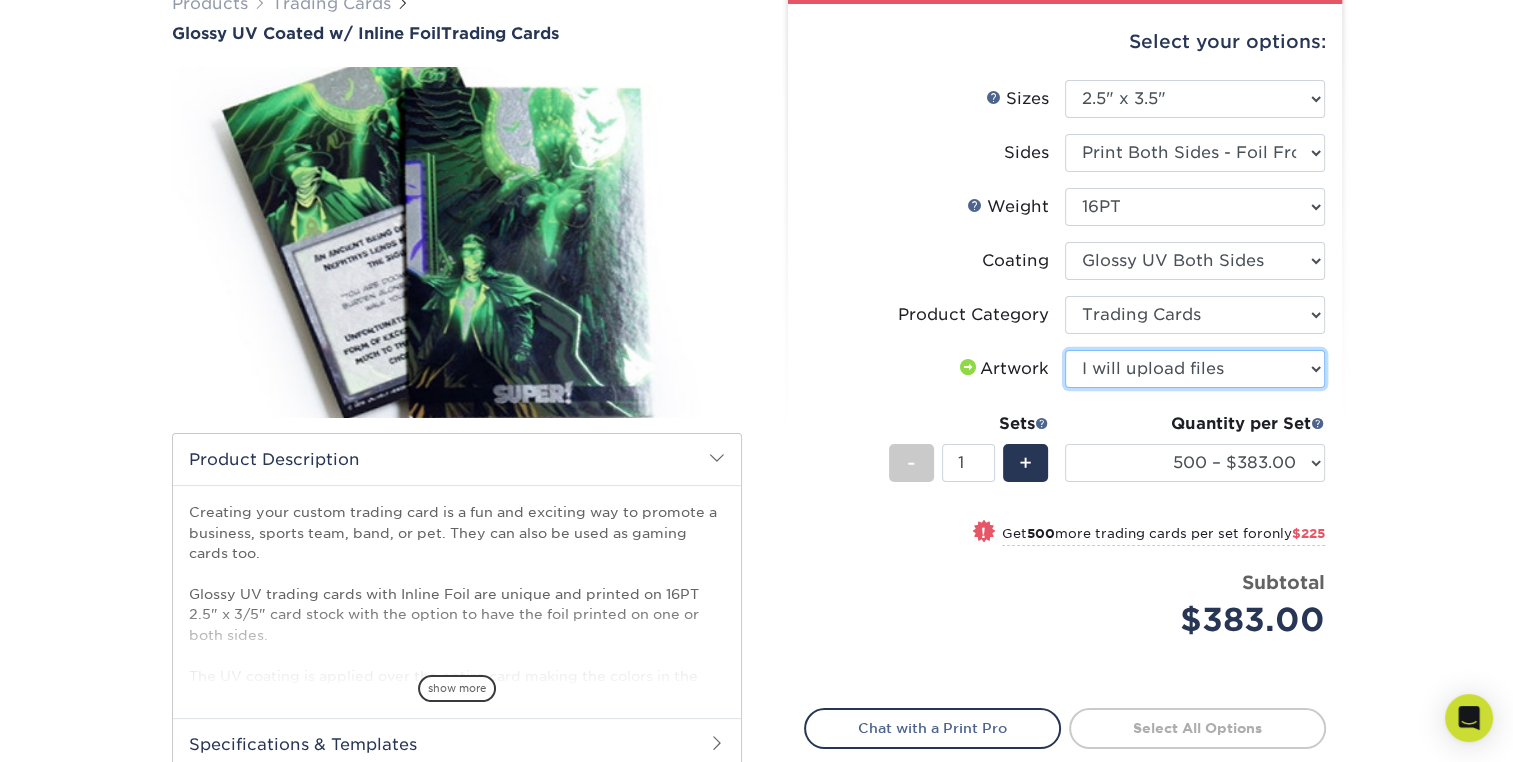 click on "Please Select I will upload files I need a design - $100" at bounding box center [1195, 369] 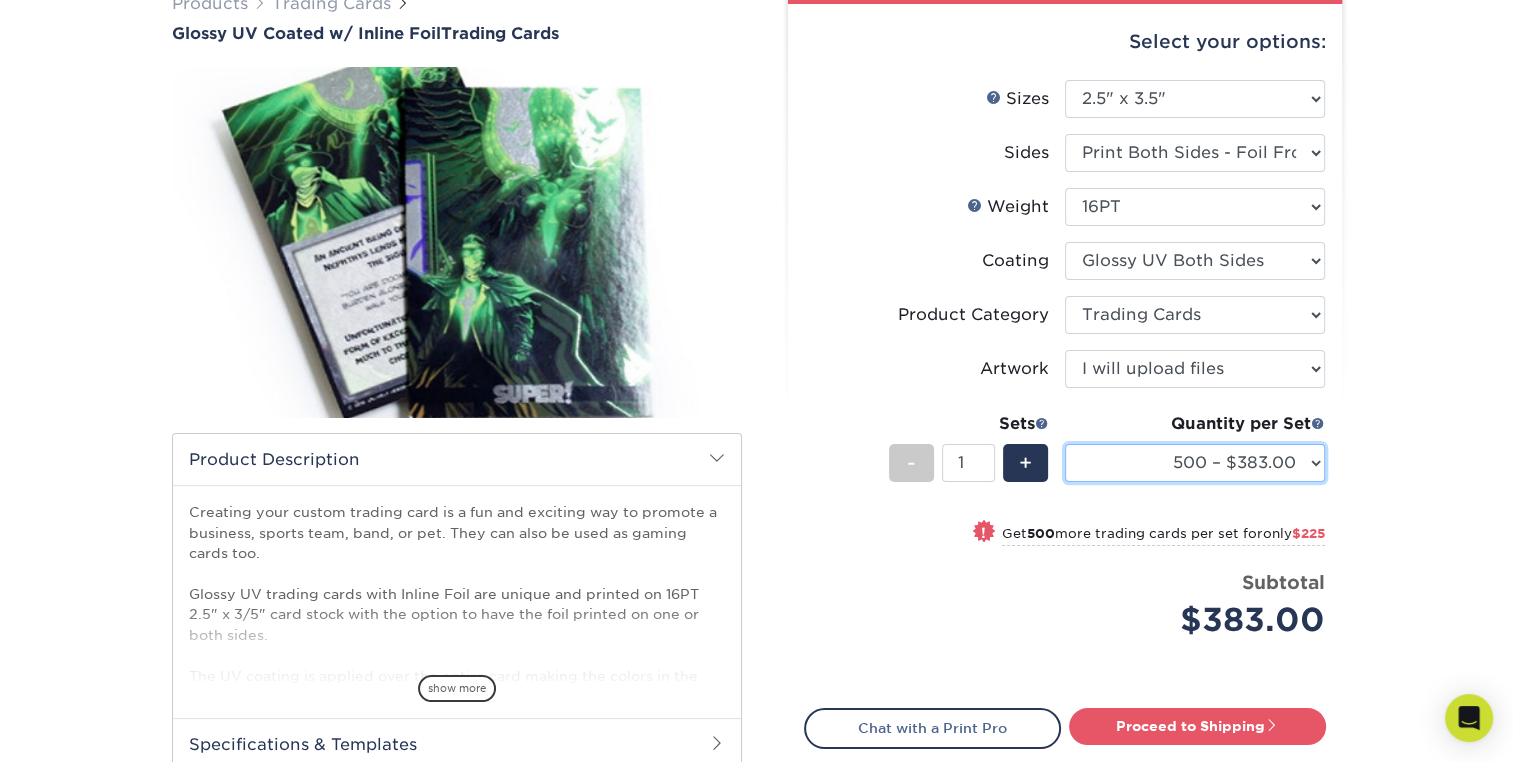 click on "500 – $383.00 1000 – $608.00 2500 – $883.00 5000 – $1252.00" at bounding box center [1195, 463] 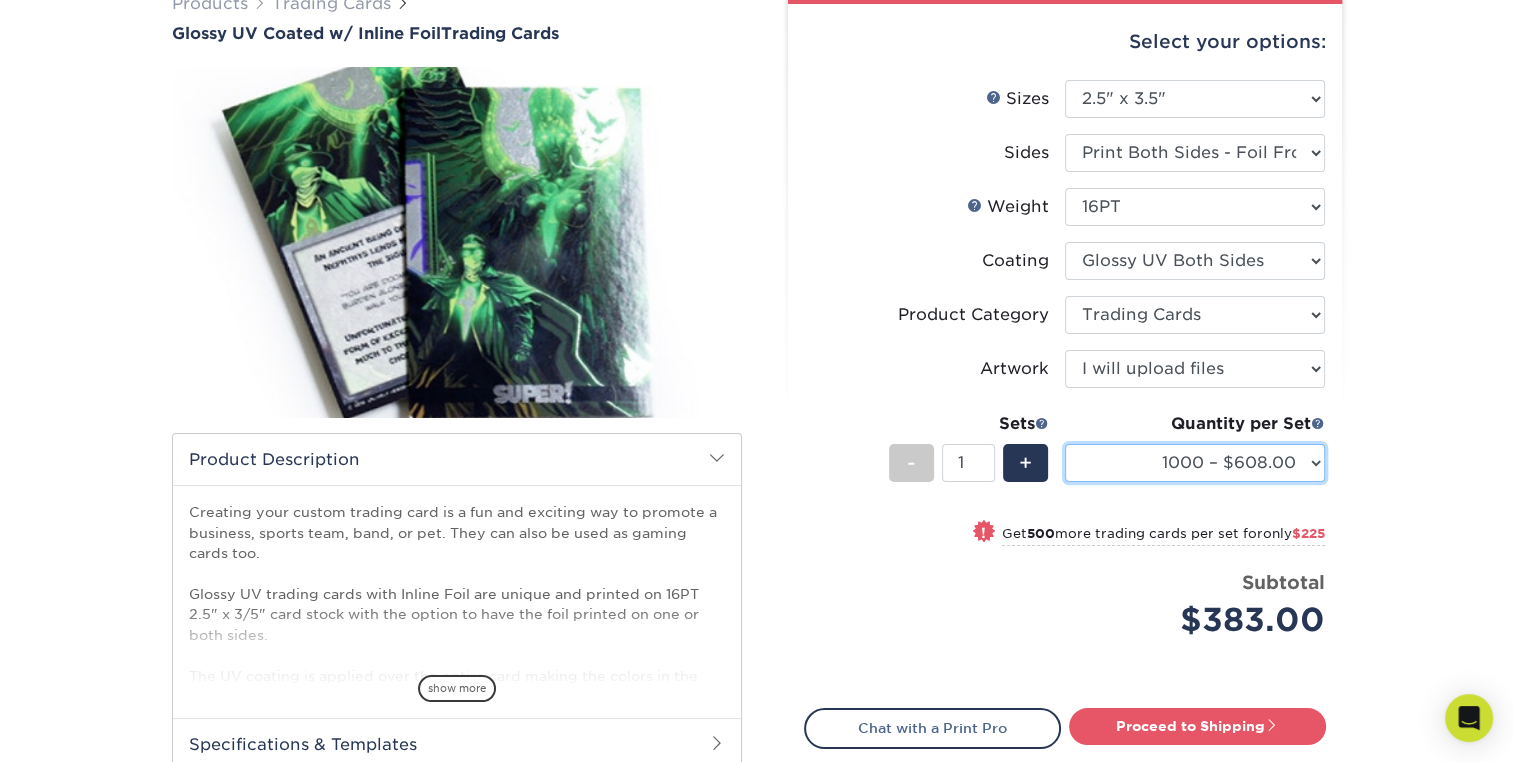 click on "500 – $383.00 1000 – $608.00 2500 – $883.00 5000 – $1252.00" at bounding box center (1195, 463) 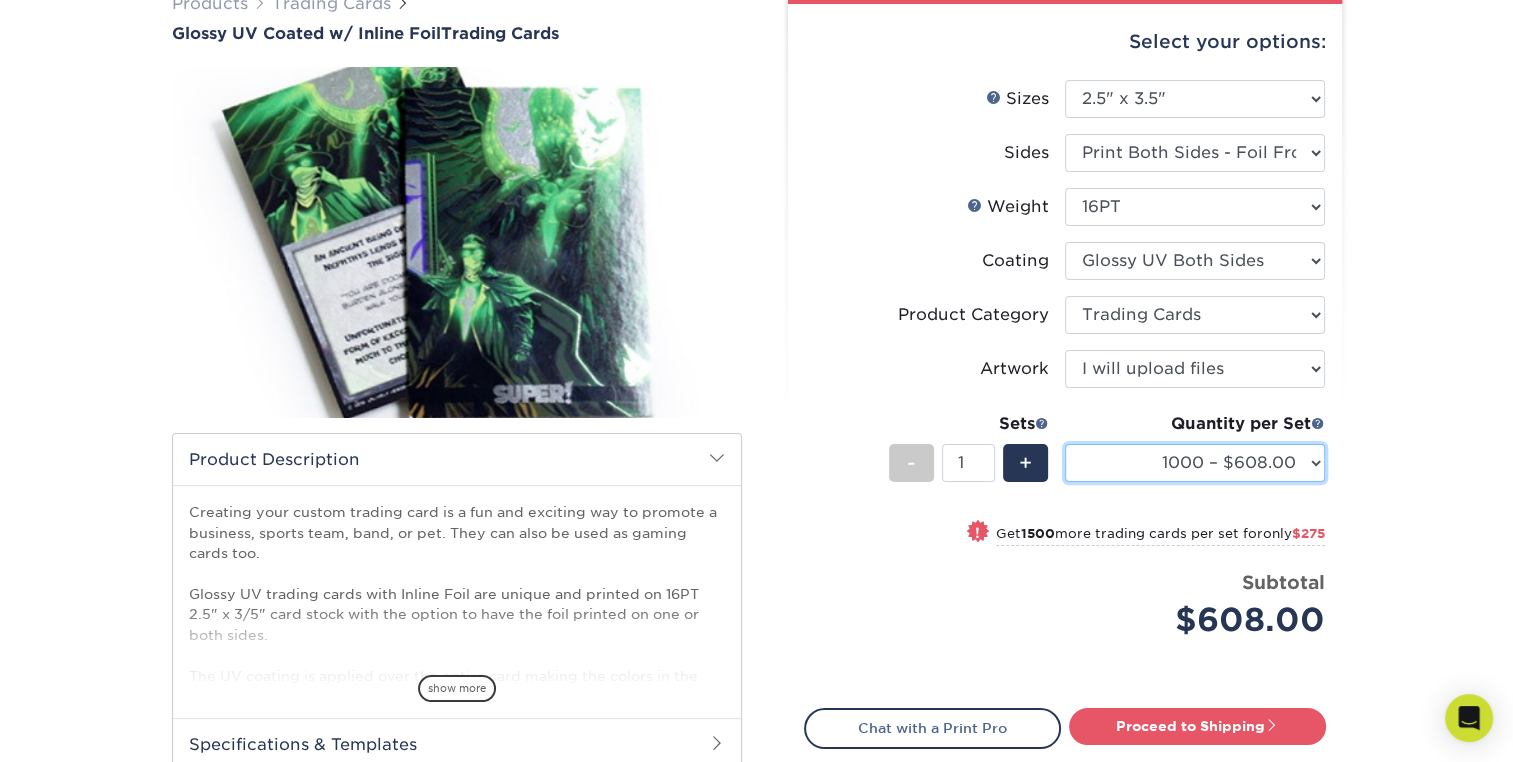 click on "500 – $383.00 1000 – $608.00 2500 – $883.00 5000 – $1252.00" at bounding box center [1195, 463] 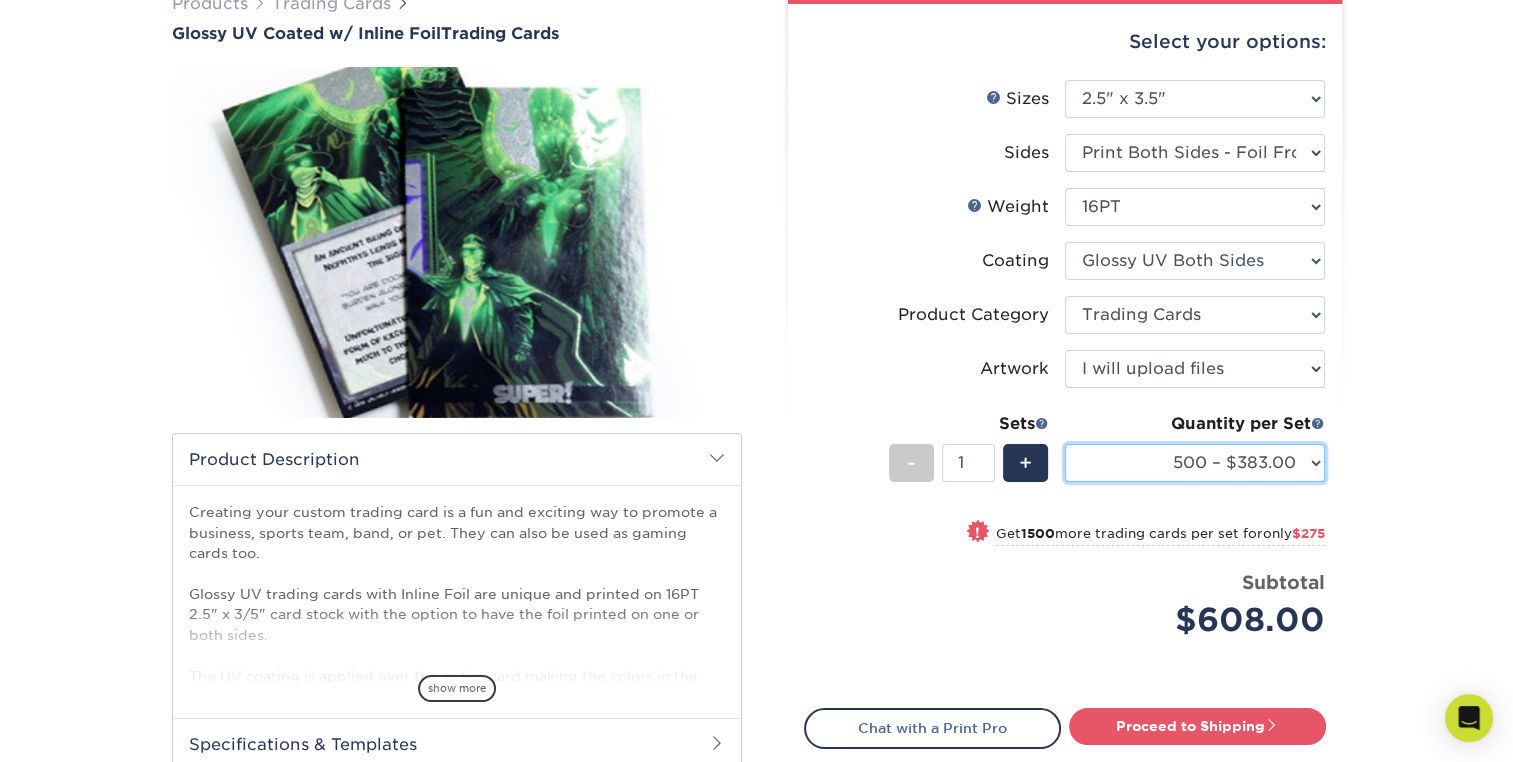 click on "500 – $383.00 1000 – $608.00 2500 – $883.00 5000 – $1252.00" at bounding box center [1195, 463] 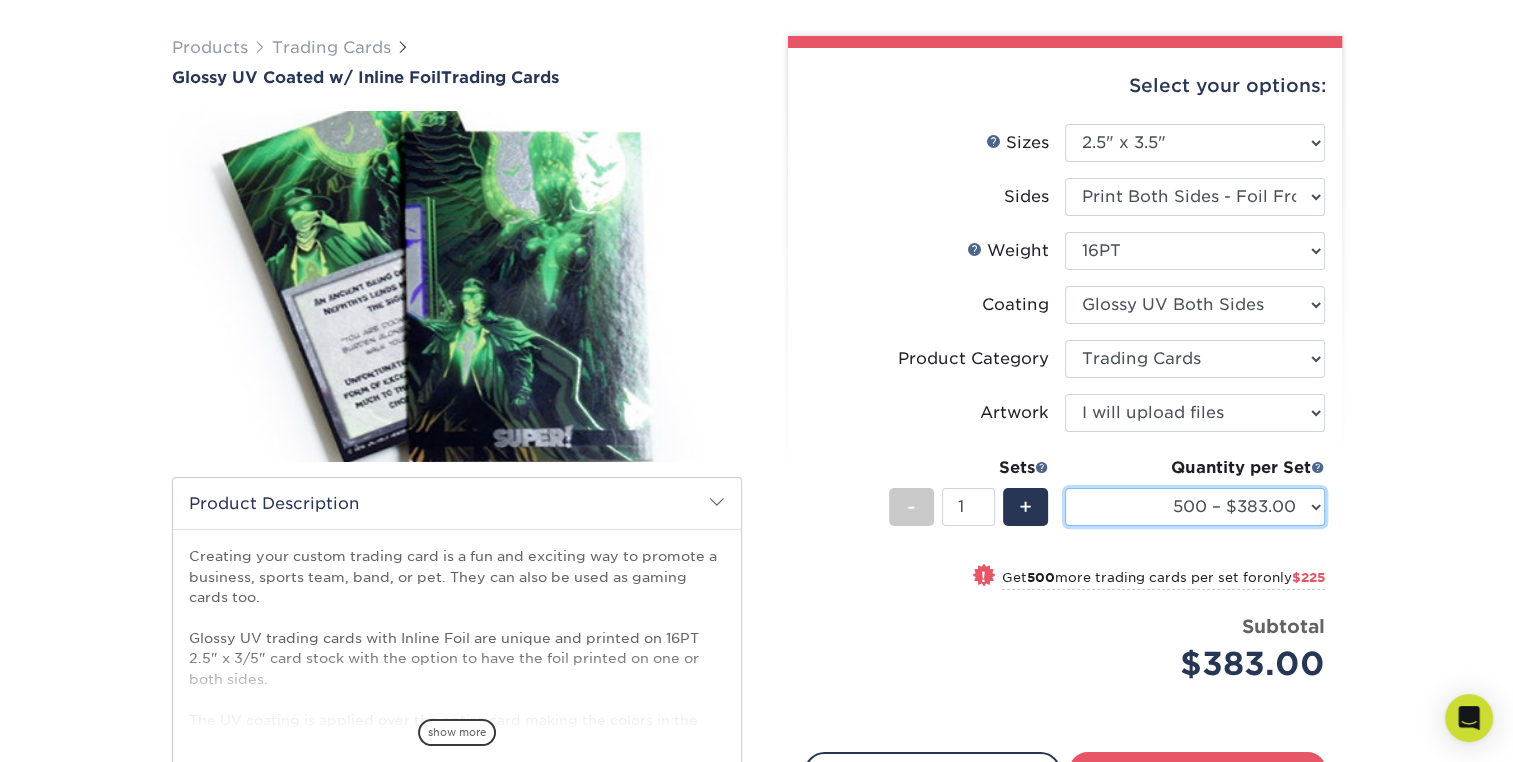 scroll, scrollTop: 0, scrollLeft: 0, axis: both 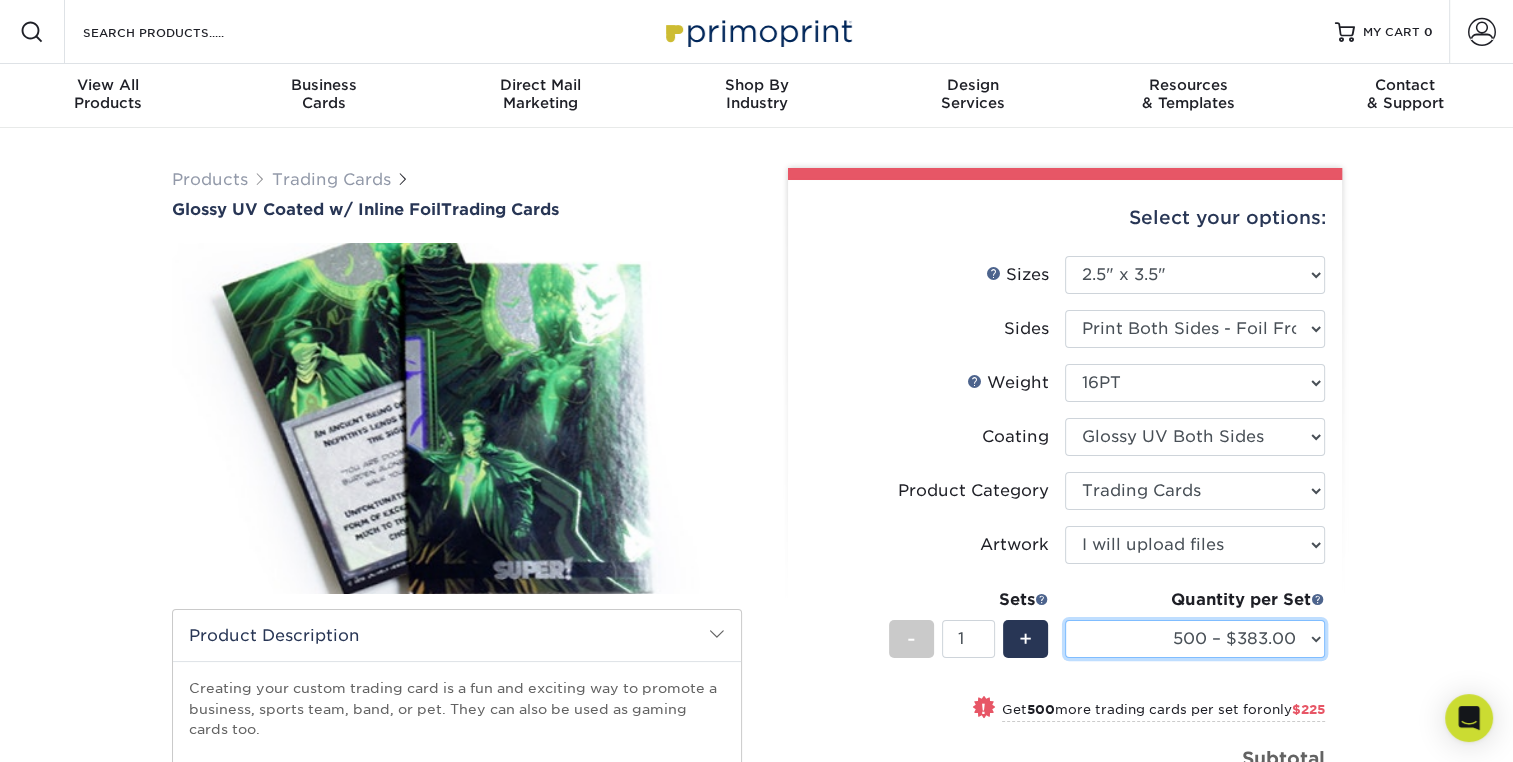 click on "500 – $383.00 1000 – $608.00 2500 – $883.00 5000 – $1252.00" at bounding box center [1195, 639] 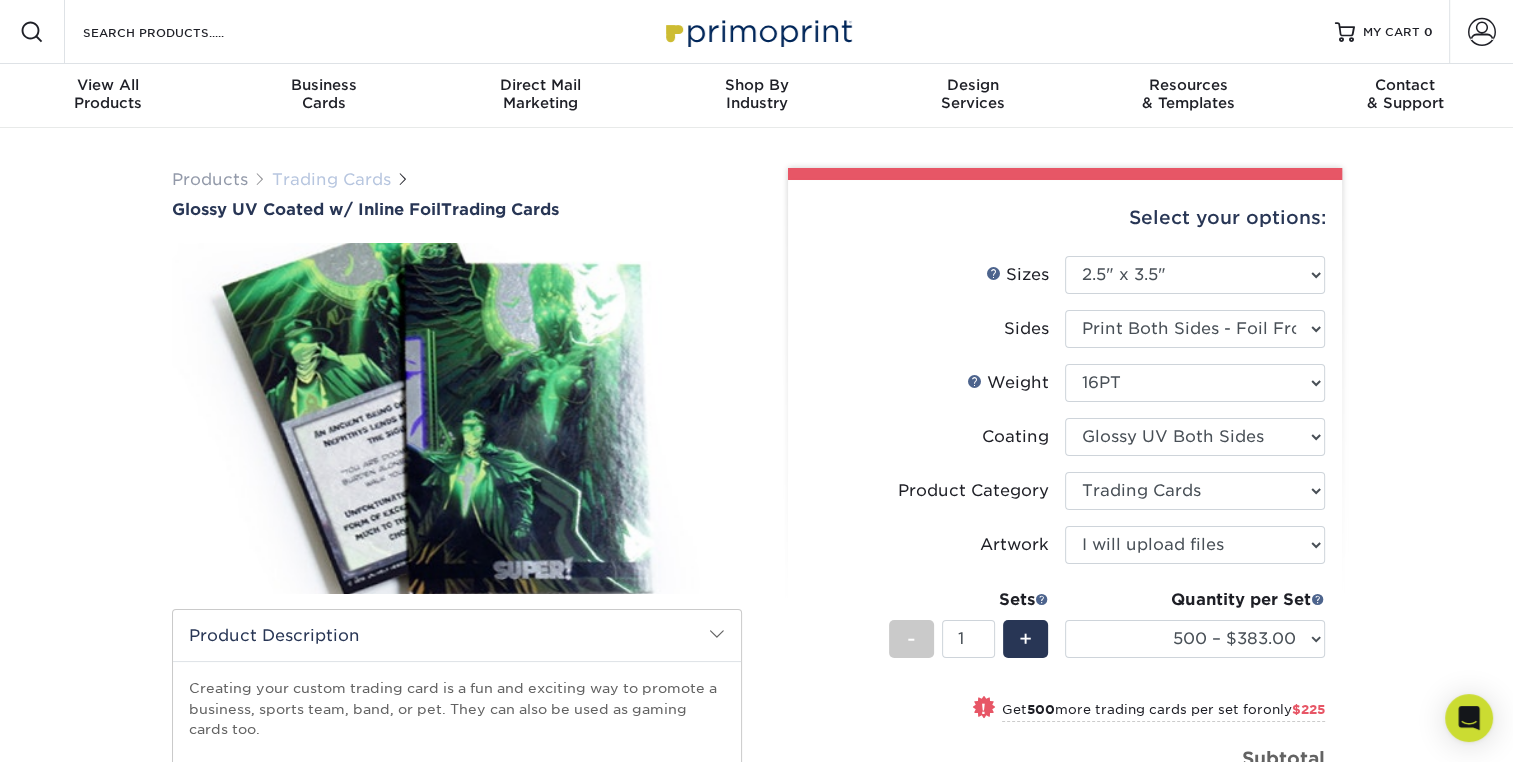 click on "Trading Cards" at bounding box center [331, 179] 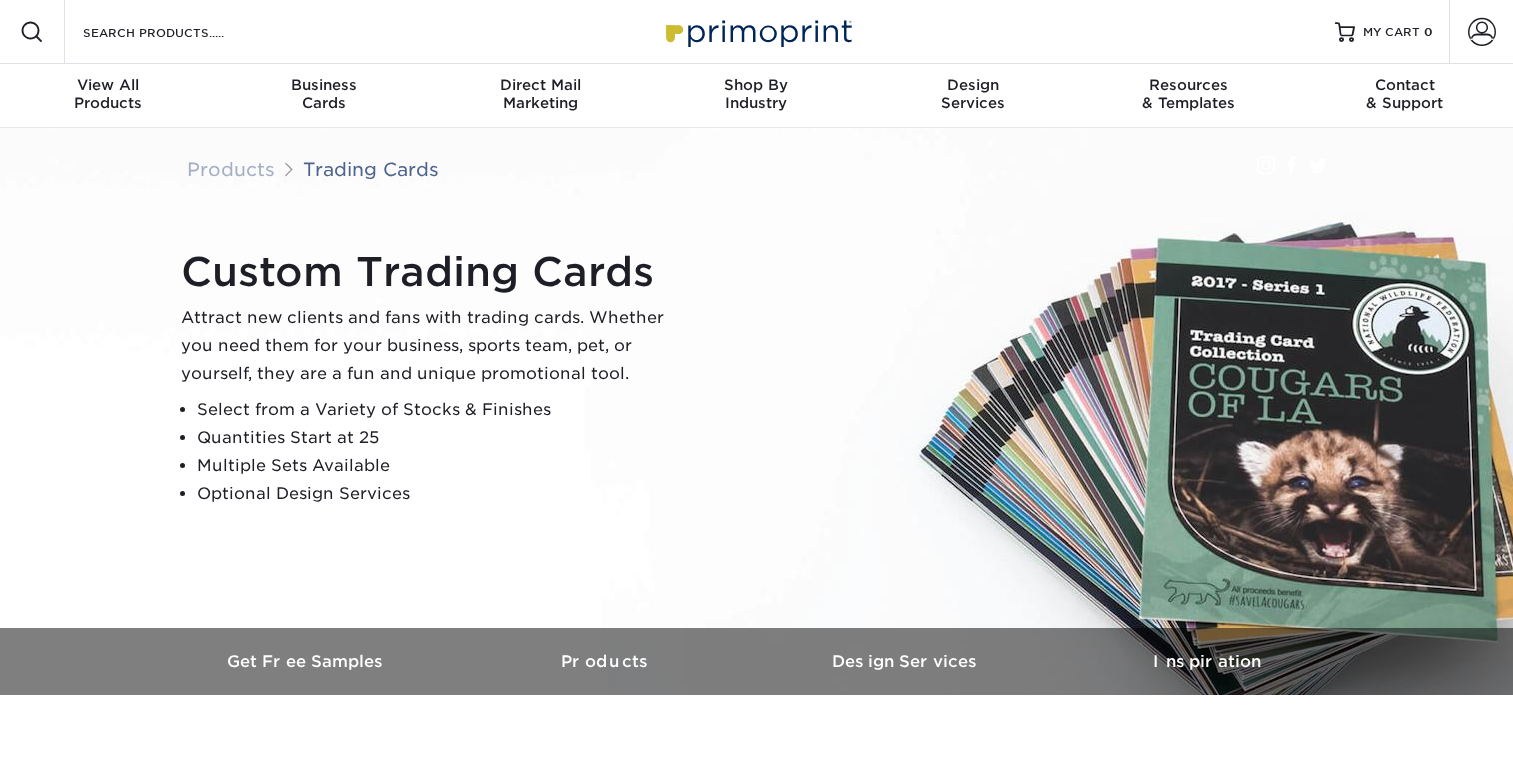 scroll, scrollTop: 0, scrollLeft: 0, axis: both 